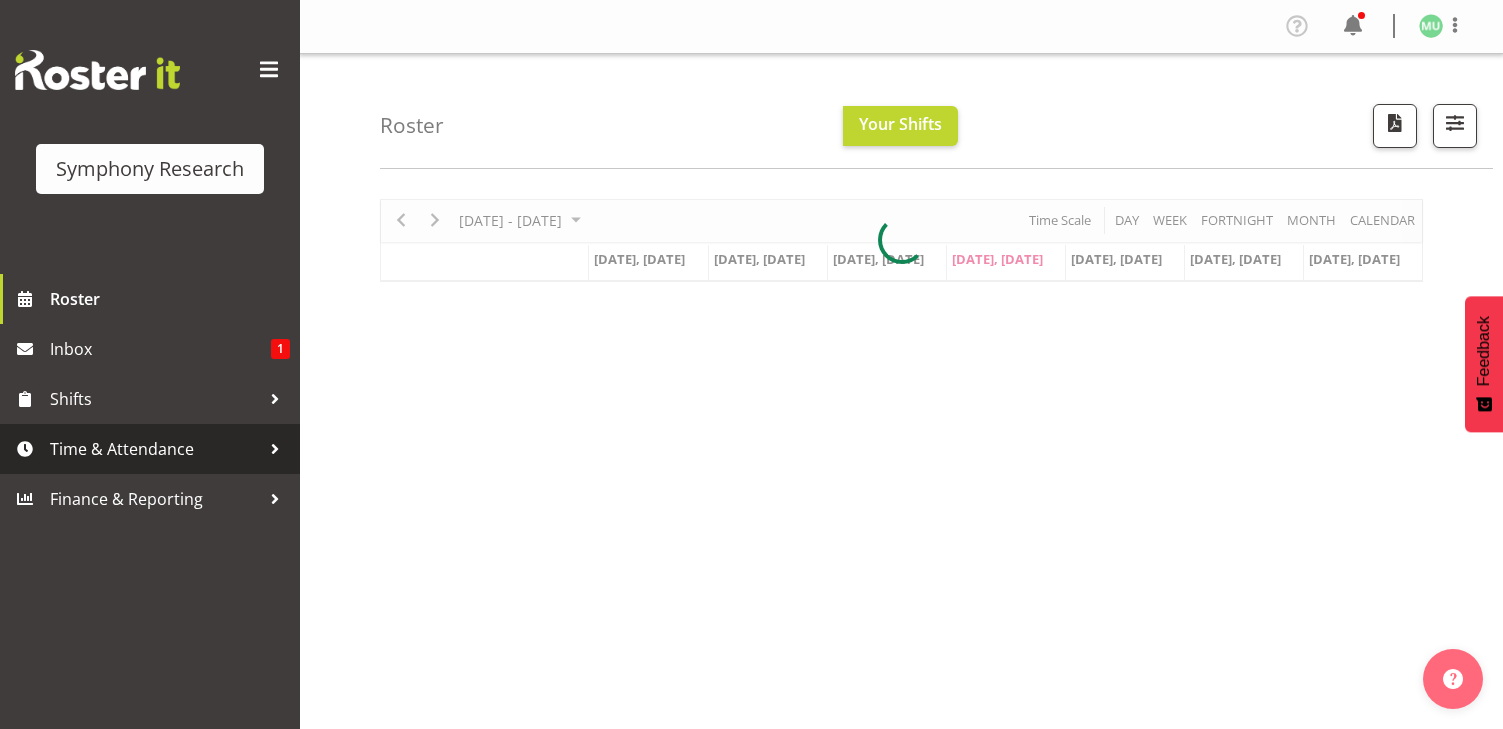 scroll, scrollTop: 100, scrollLeft: 0, axis: vertical 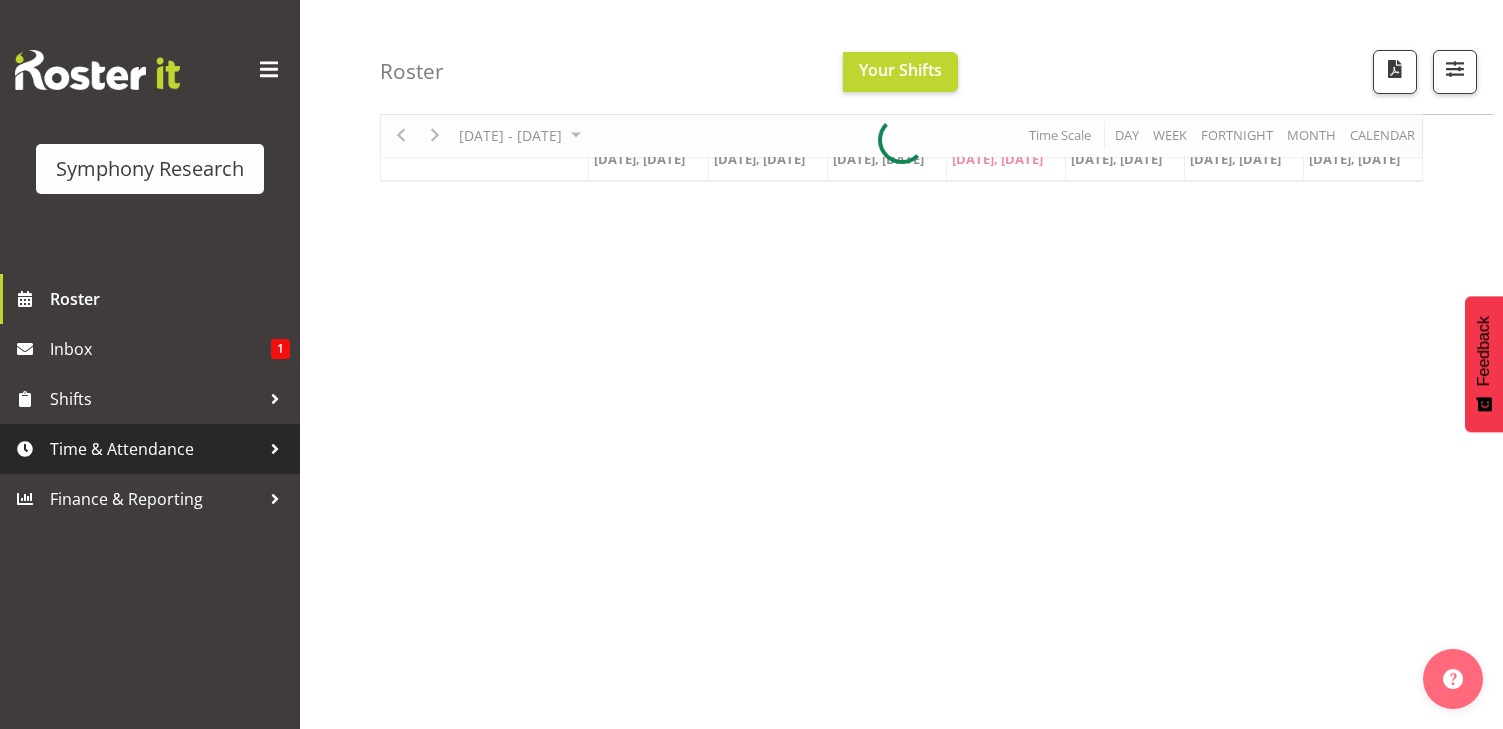 click on "Time & Attendance" at bounding box center (155, 449) 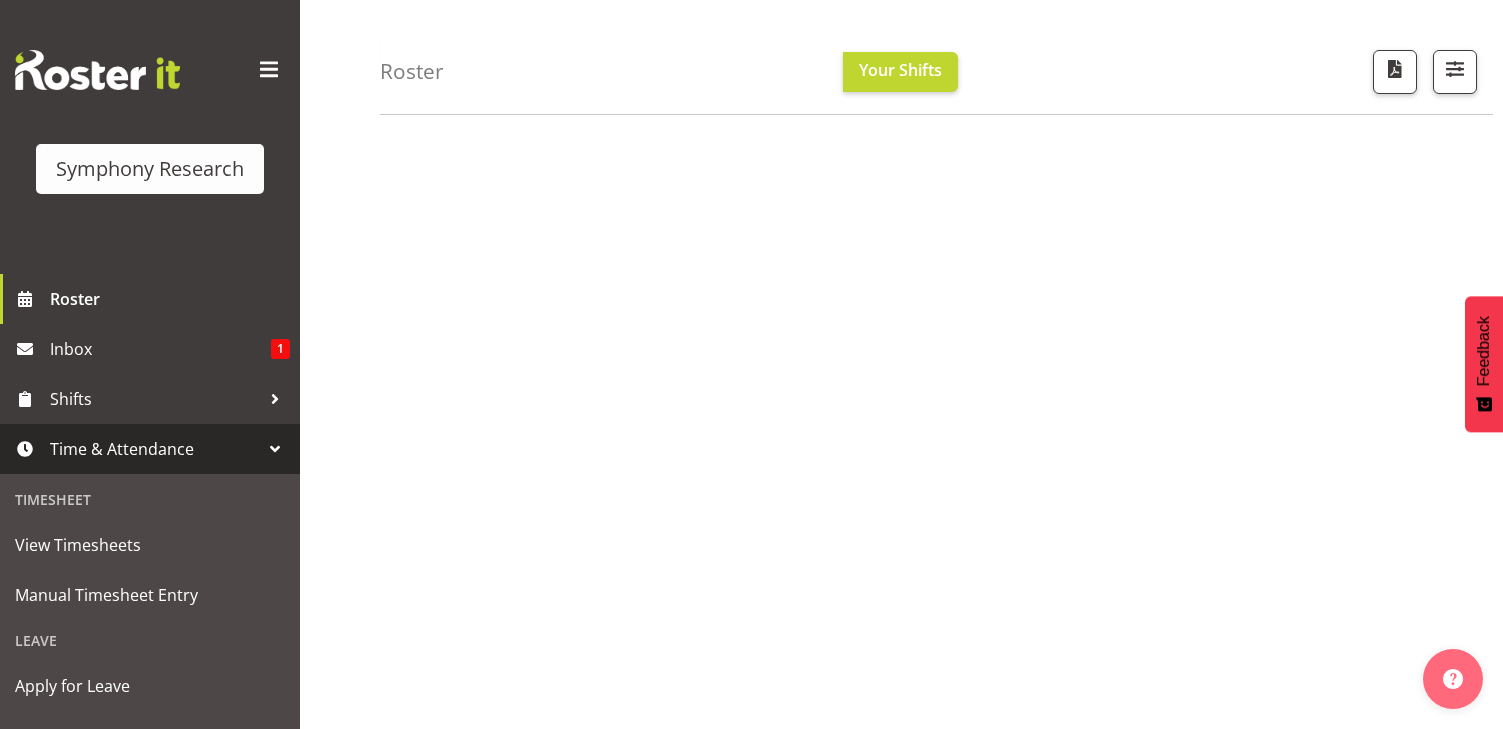 scroll, scrollTop: 255, scrollLeft: 0, axis: vertical 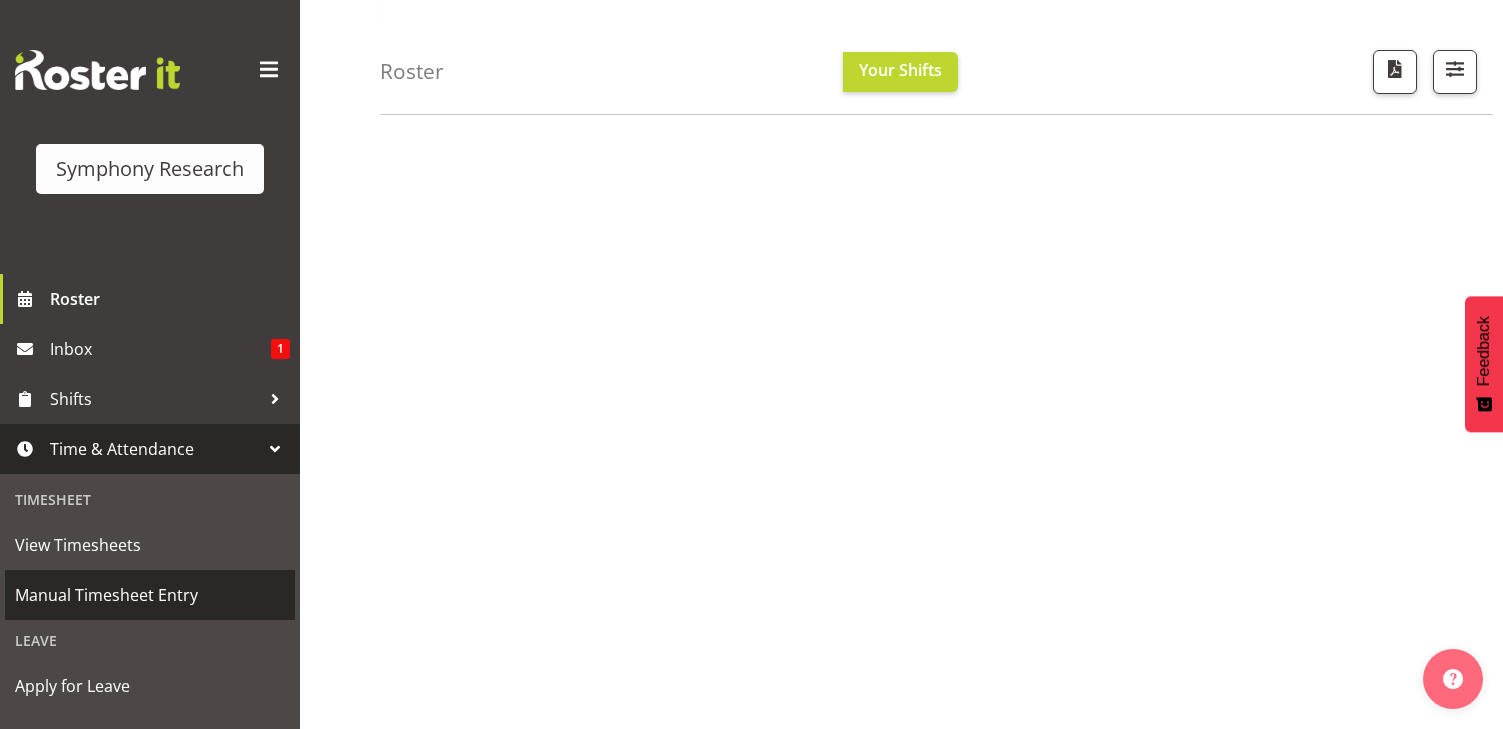 click on "Manual Timesheet Entry" at bounding box center [150, 595] 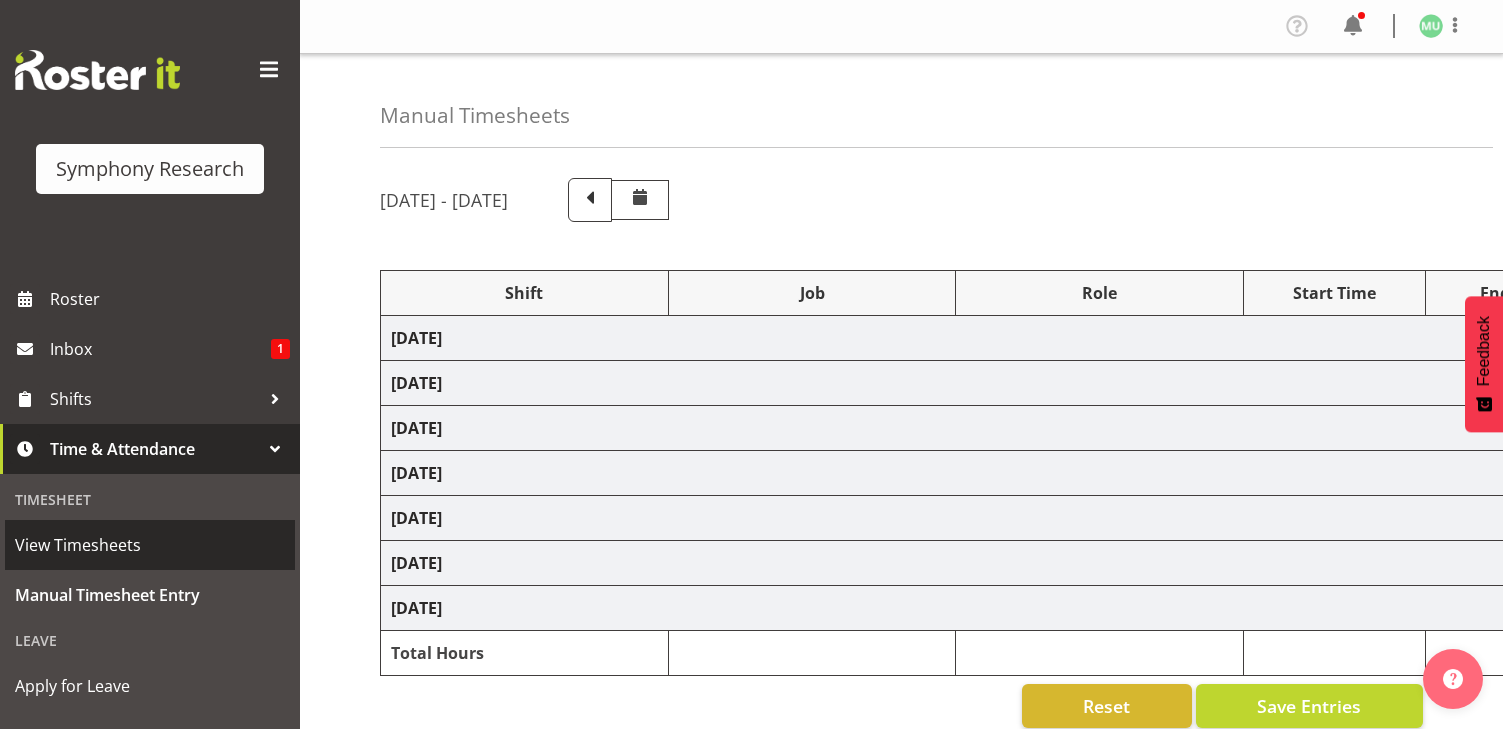 scroll, scrollTop: 0, scrollLeft: 0, axis: both 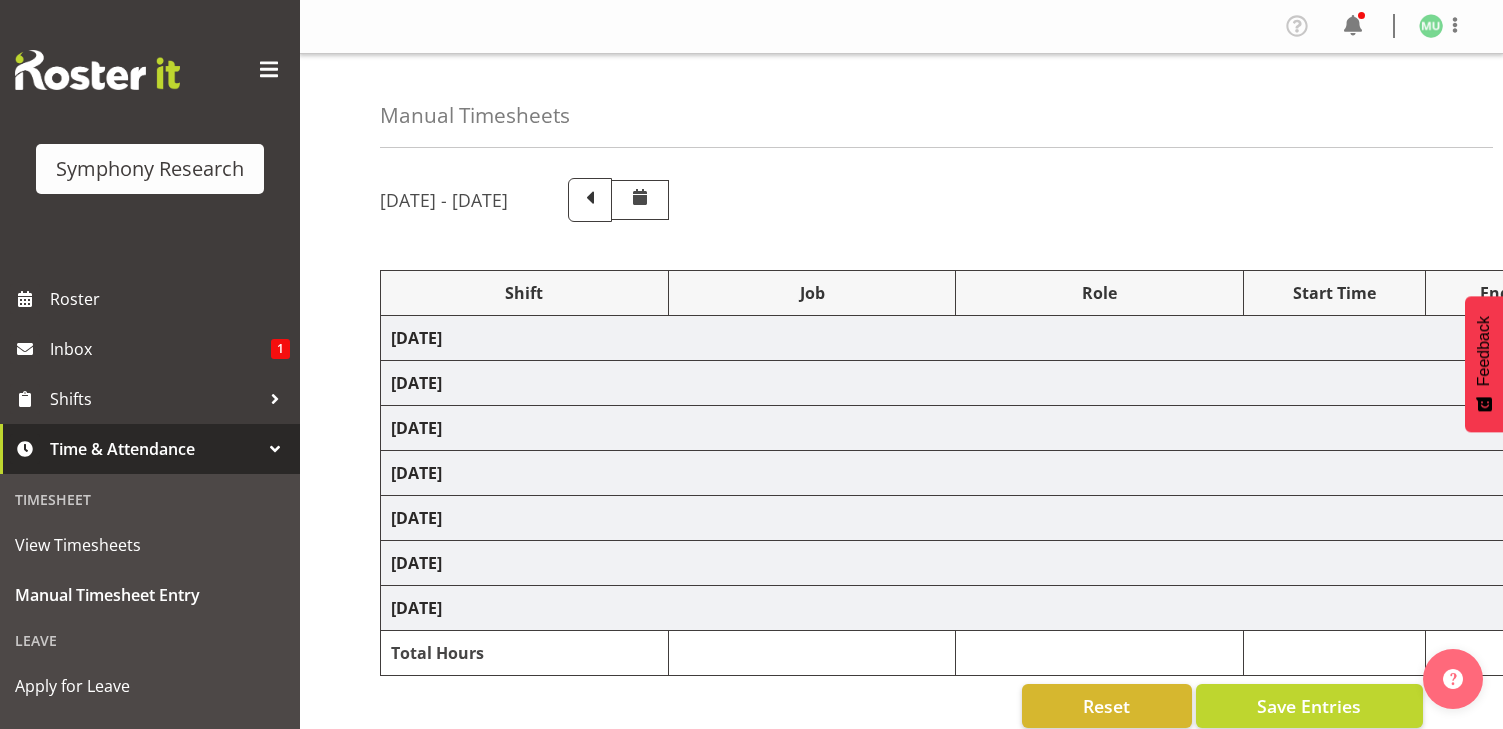 select on "77336" 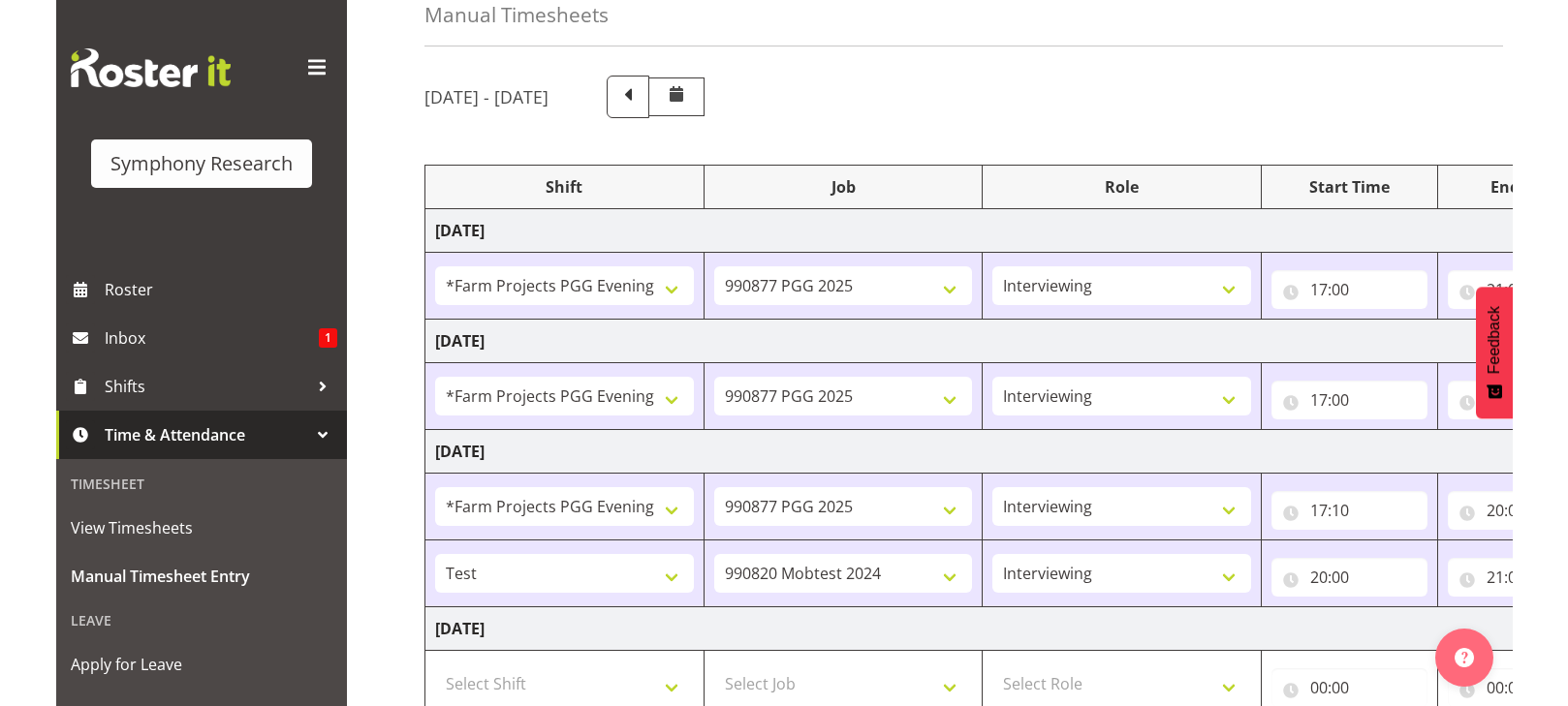 scroll, scrollTop: 194, scrollLeft: 0, axis: vertical 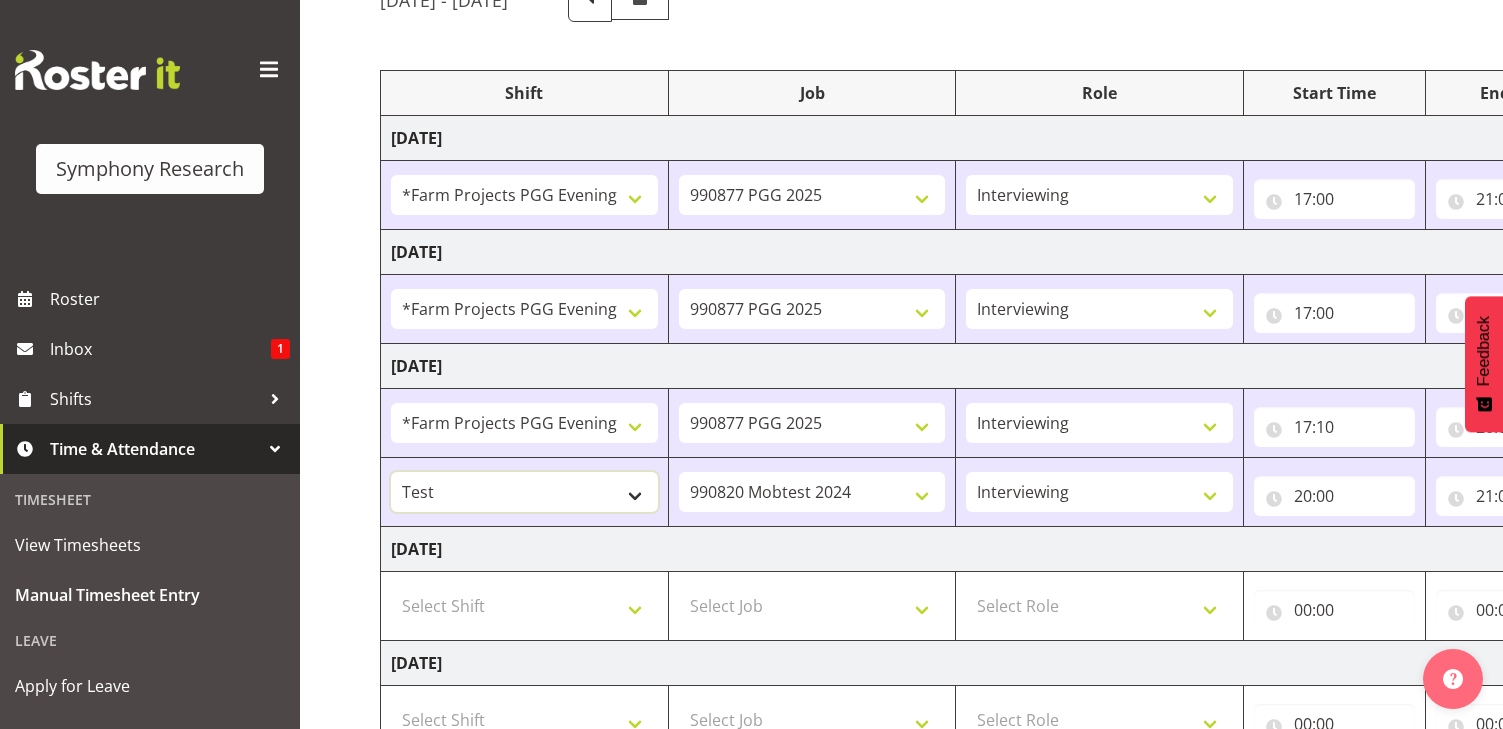 click on "!!Project Briefing  (Job to be assigned) !!Weekend Residential    (Roster IT Shift Label) *Business  9/10am ~ 4:30pm *Business Batteries Aust Shift 11am ~ 7pm *Business Supervisor *Evening Residential Shift 5-9pm *Farm Projects PGG Evening *Farm Projects PGG Weekend *Home Heating Evenings *Home Heating Weekend *RP Track  C *RP Track C Weekend *RP Weekly/Monthly Tracks *Supervisor Call Centre *Supervisor Evening *Supervisors & Call Centre Weekend *To Be Briefed AU Batteries Evening 5~7pm or later PowerNet Evenings PowerNet Weekend Test World Poll Aust Late 9p~10:30p World Poll Aust Wkend World Poll Aust. 6:30~10:30pm World Poll Pilot Aust 6:30~10:30pm" at bounding box center [524, 492] 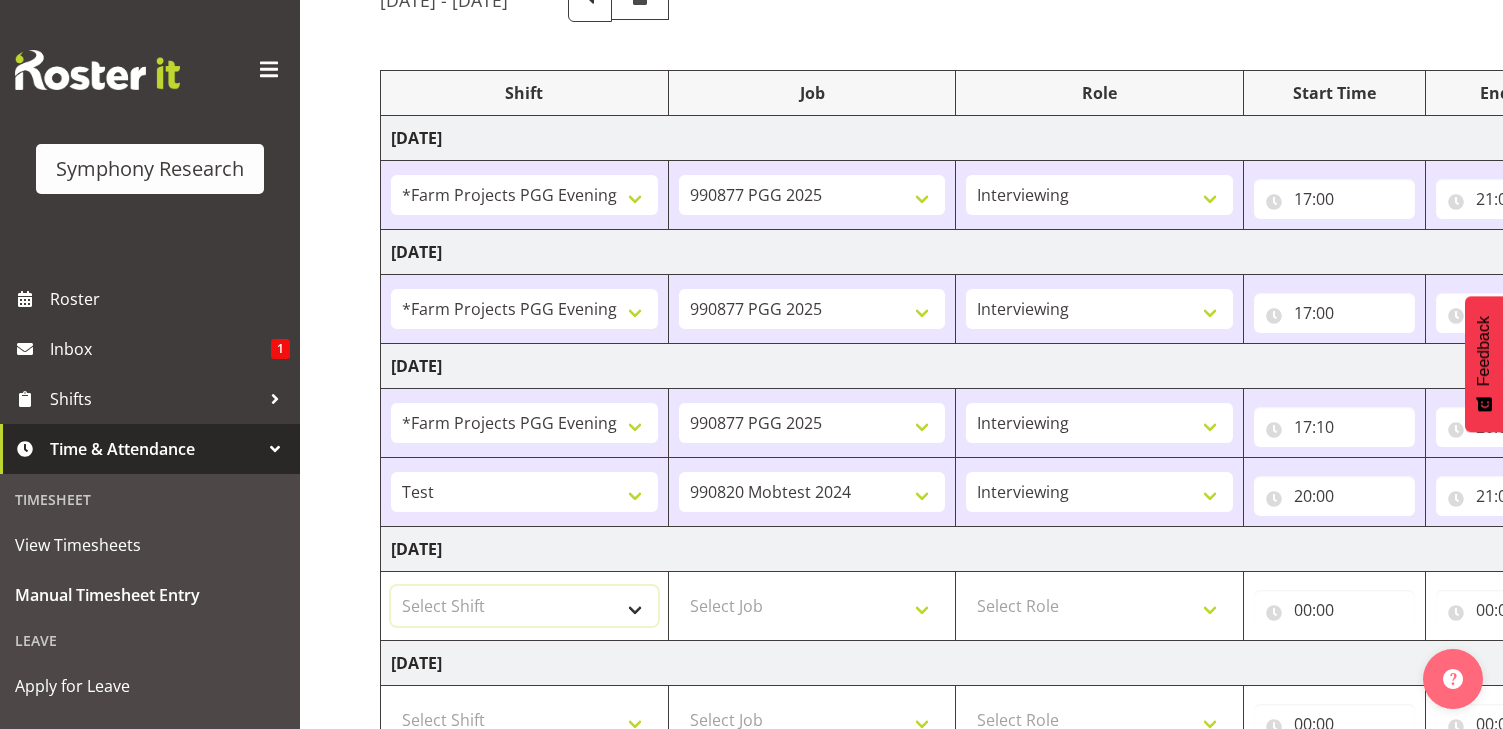 click on "Select Shift  !!Project Briefing  (Job to be assigned) !!Weekend Residential    (Roster IT Shift Label) *Business  9/10am ~ 4:30pm *Business Batteries Aust Shift 11am ~ 7pm *Business Supervisor *Evening Residential Shift 5-9pm *Farm Projects PGG Evening *Farm Projects PGG Weekend *Home Heating Evenings *Home Heating Weekend *RP Track  C *RP Track C Weekend *RP Weekly/Monthly Tracks *Supervisor Call Centre *Supervisor Evening *Supervisors & Call Centre Weekend *To Be Briefed AU Batteries Evening 5~7pm or later PowerNet Evenings PowerNet Weekend Test World Poll Aust Late 9p~10:30p World Poll Aust Wkend World Poll Aust. 6:30~10:30pm World Poll Pilot Aust 6:30~10:30pm" at bounding box center (524, 606) 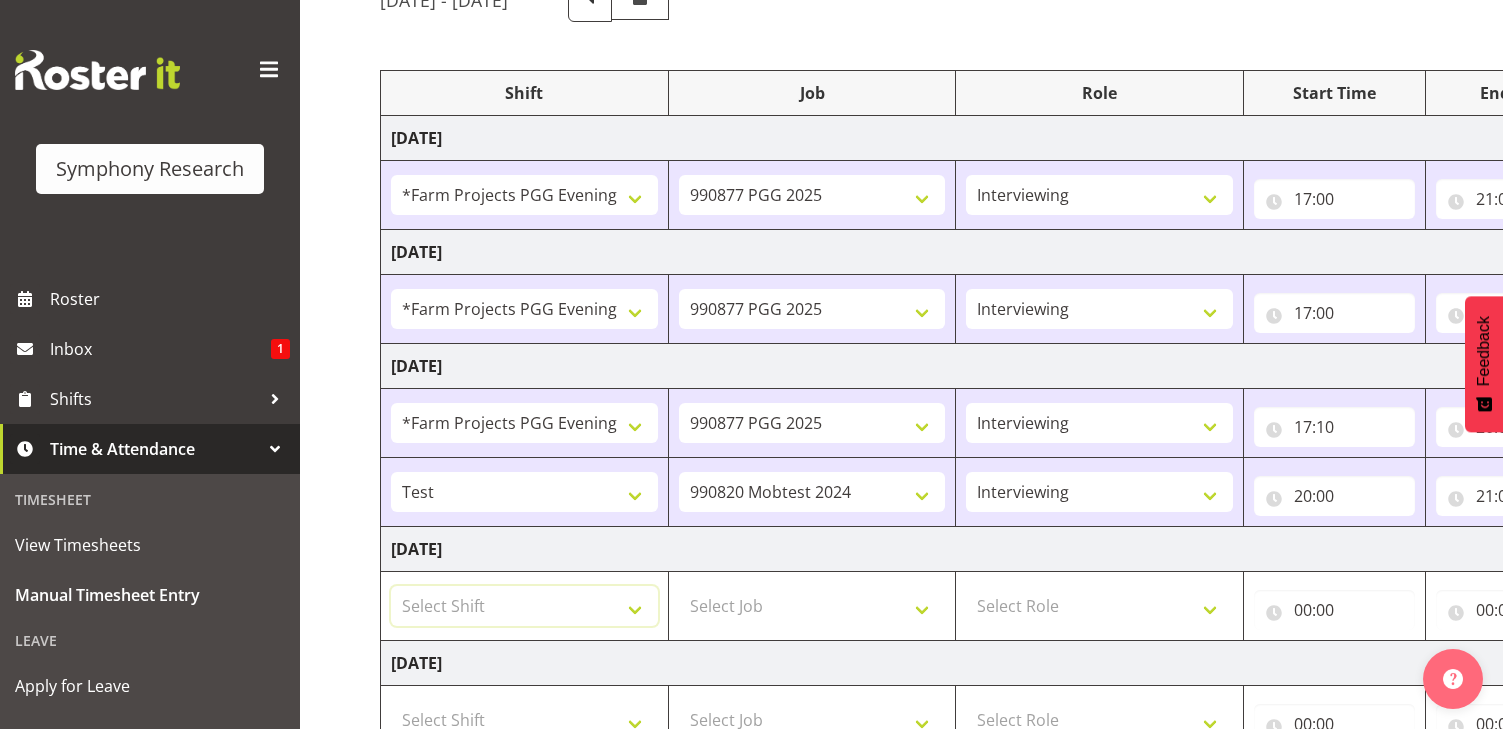 select on "77336" 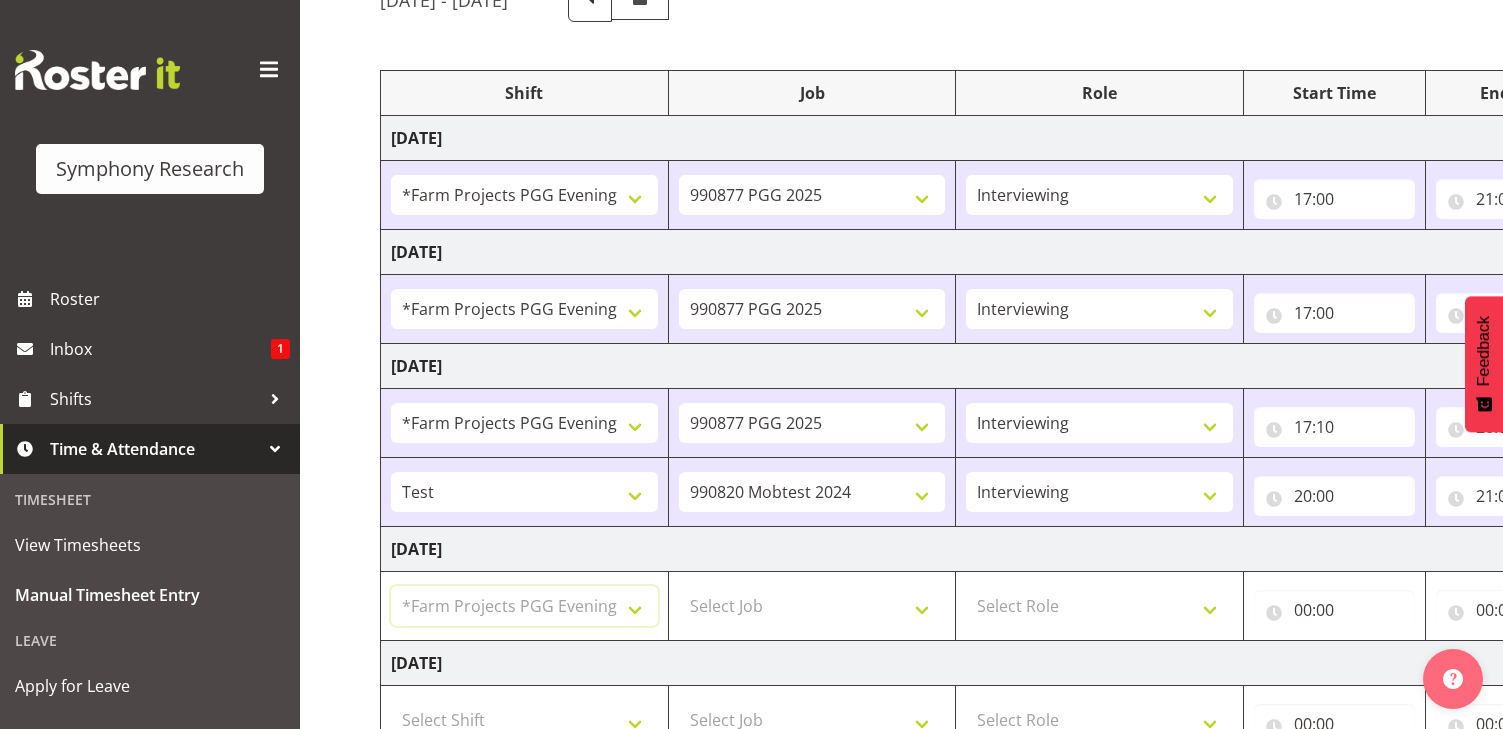 click on "Select Shift  !!Project Briefing  (Job to be assigned) !!Weekend Residential    (Roster IT Shift Label) *Business  9/10am ~ 4:30pm *Business Batteries Aust Shift 11am ~ 7pm *Business Supervisor *Evening Residential Shift 5-9pm *Farm Projects PGG Evening *Farm Projects PGG Weekend *Home Heating Evenings *Home Heating Weekend *RP Track  C *RP Track C Weekend *RP Weekly/Monthly Tracks *Supervisor Call Centre *Supervisor Evening *Supervisors & Call Centre Weekend *To Be Briefed AU Batteries Evening 5~7pm or later PowerNet Evenings PowerNet Weekend Test World Poll Aust Late 9p~10:30p World Poll Aust Wkend World Poll Aust. 6:30~10:30pm World Poll Pilot Aust 6:30~10:30pm" at bounding box center (524, 606) 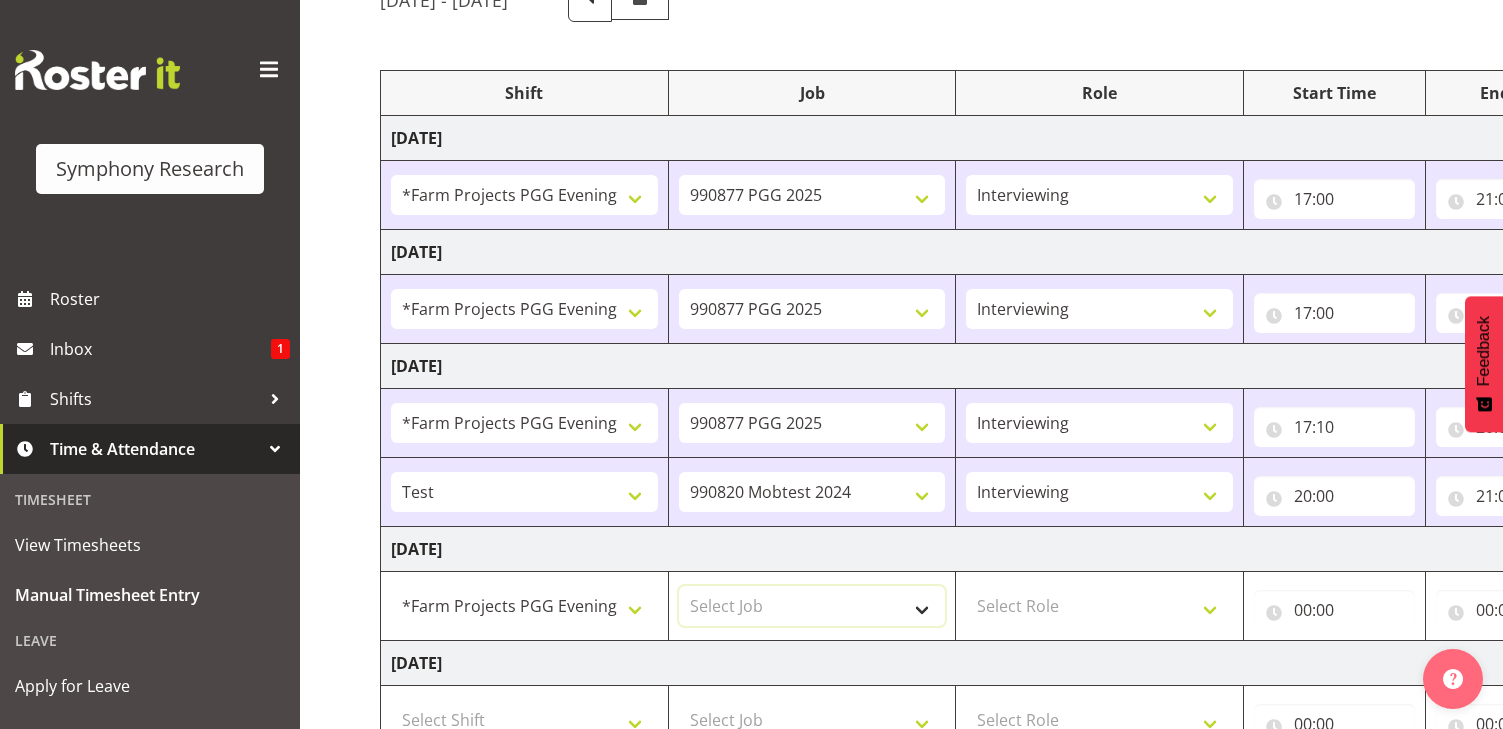 click on "Select Job  550060 IF Admin 553495 Rural Omnibus [DATE] - [DATE] 553500 BFM [DATE] - [DATE] 553501 FMG [DATE] 990000 General 990820 Mobtest 2024 990821 Goldrush 2024 990846 Toka Tu Ake 2025 990855 FENZ 990869 Richmond Home Heating 990873 Batteries 990877 PGG 2025 990878 CMI Q3 2025 990879 Selwyn DC 990881 PowerNet 999996 Training 999997 Recruitment & Training 999999 DT" at bounding box center (812, 606) 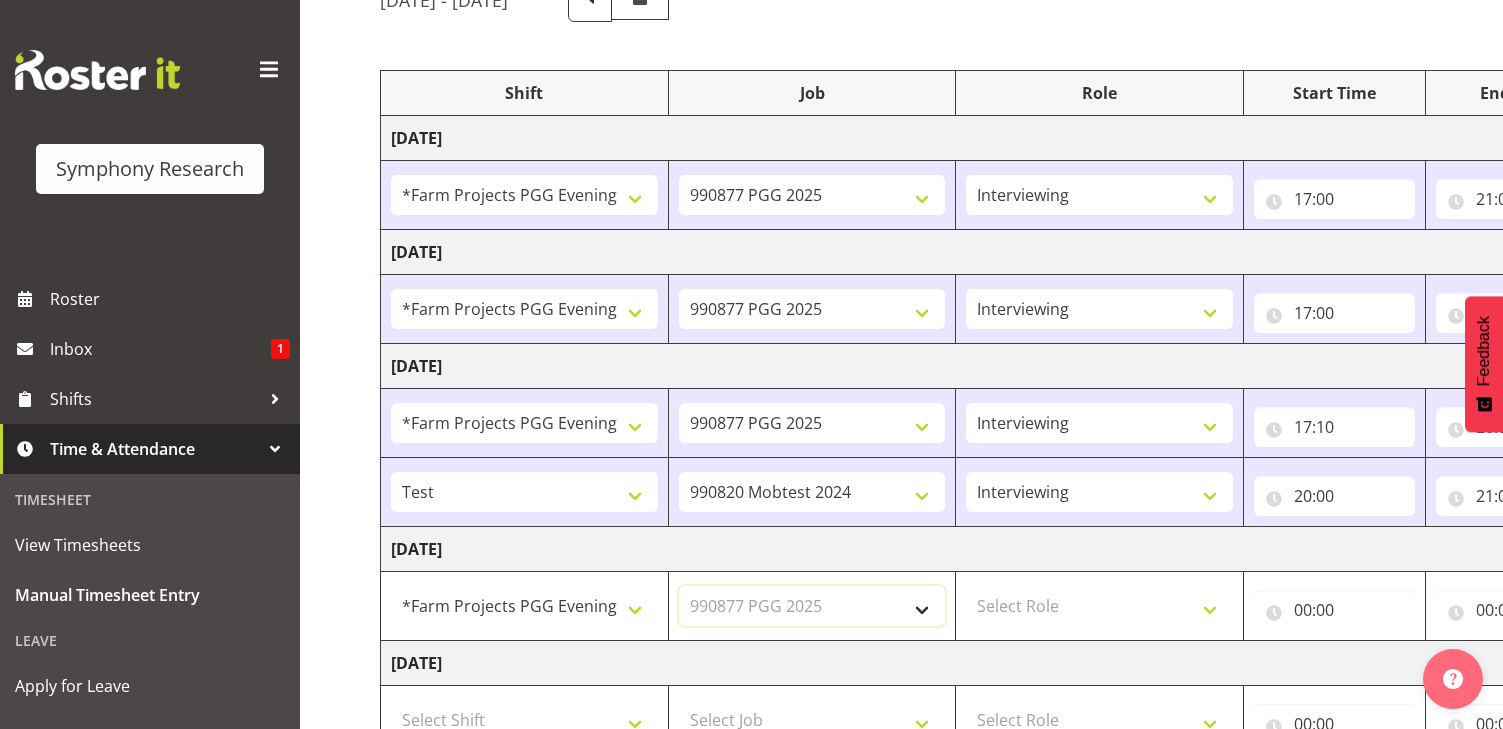 click on "Select Job  550060 IF Admin 553495 Rural Omnibus [DATE] - [DATE] 553500 BFM [DATE] - [DATE] 553501 FMG [DATE] 990000 General 990820 Mobtest 2024 990821 Goldrush 2024 990846 Toka Tu Ake 2025 990855 FENZ 990869 Richmond Home Heating 990873 Batteries 990877 PGG 2025 990878 CMI Q3 2025 990879 Selwyn DC 990881 PowerNet 999996 Training 999997 Recruitment & Training 999999 DT" at bounding box center (812, 606) 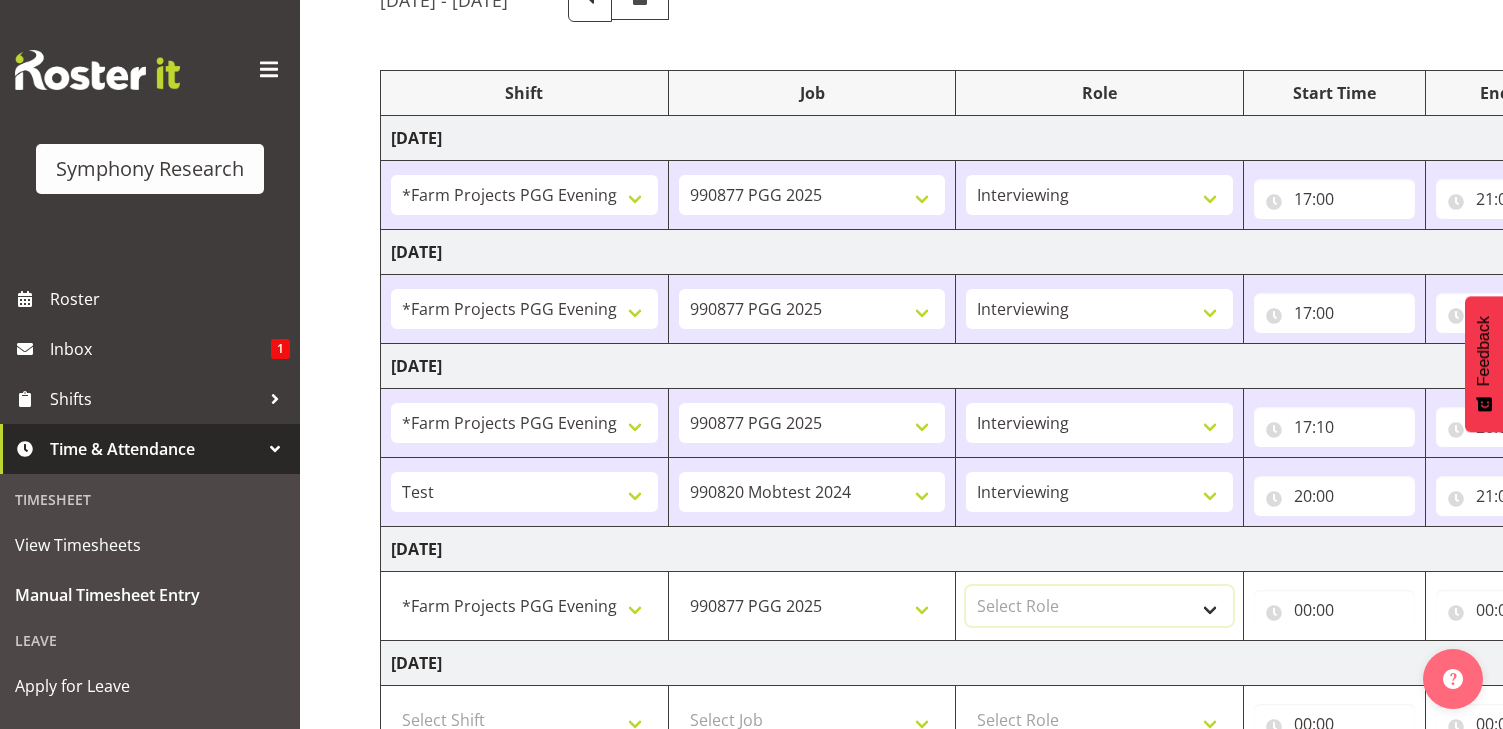 click on "Select Role  Briefing Interviewing" at bounding box center (1099, 606) 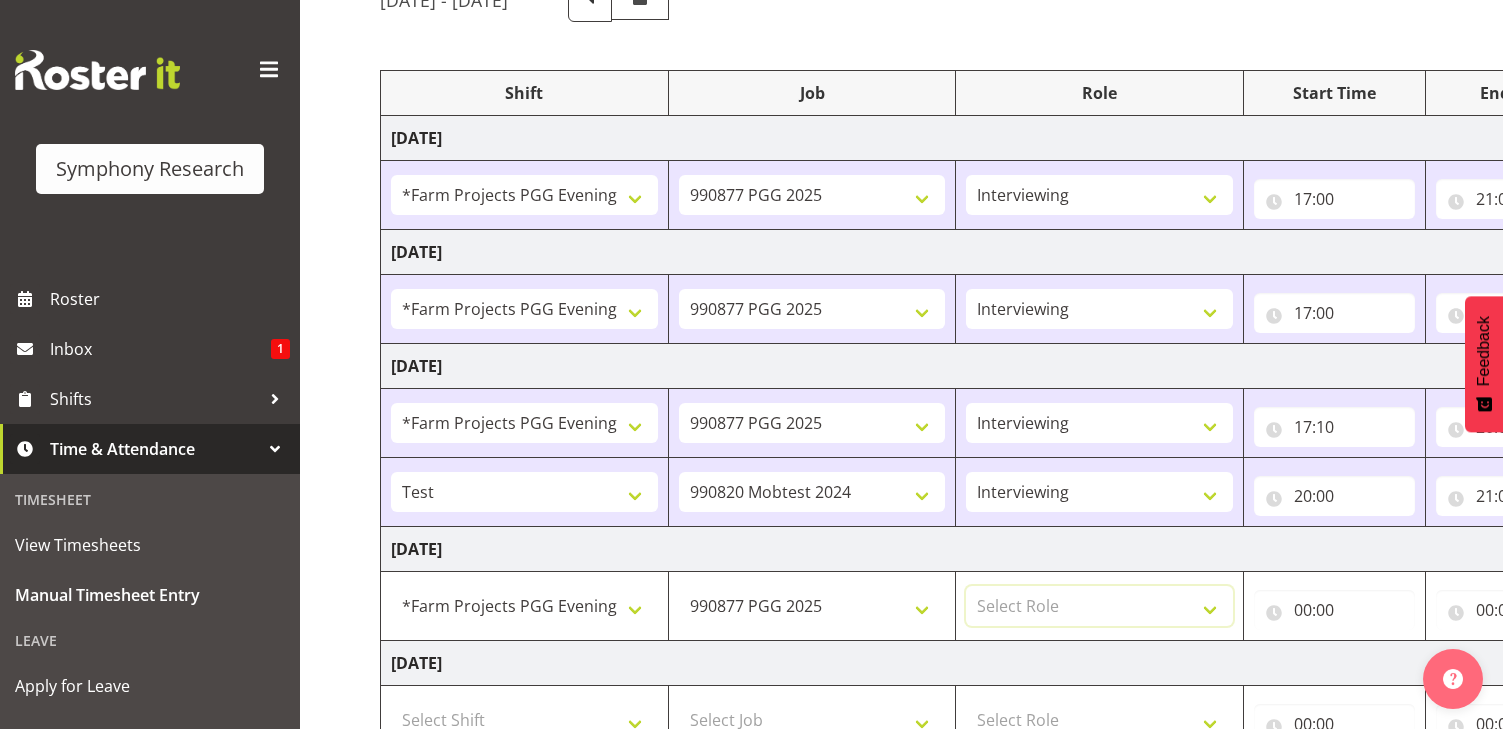 select on "47" 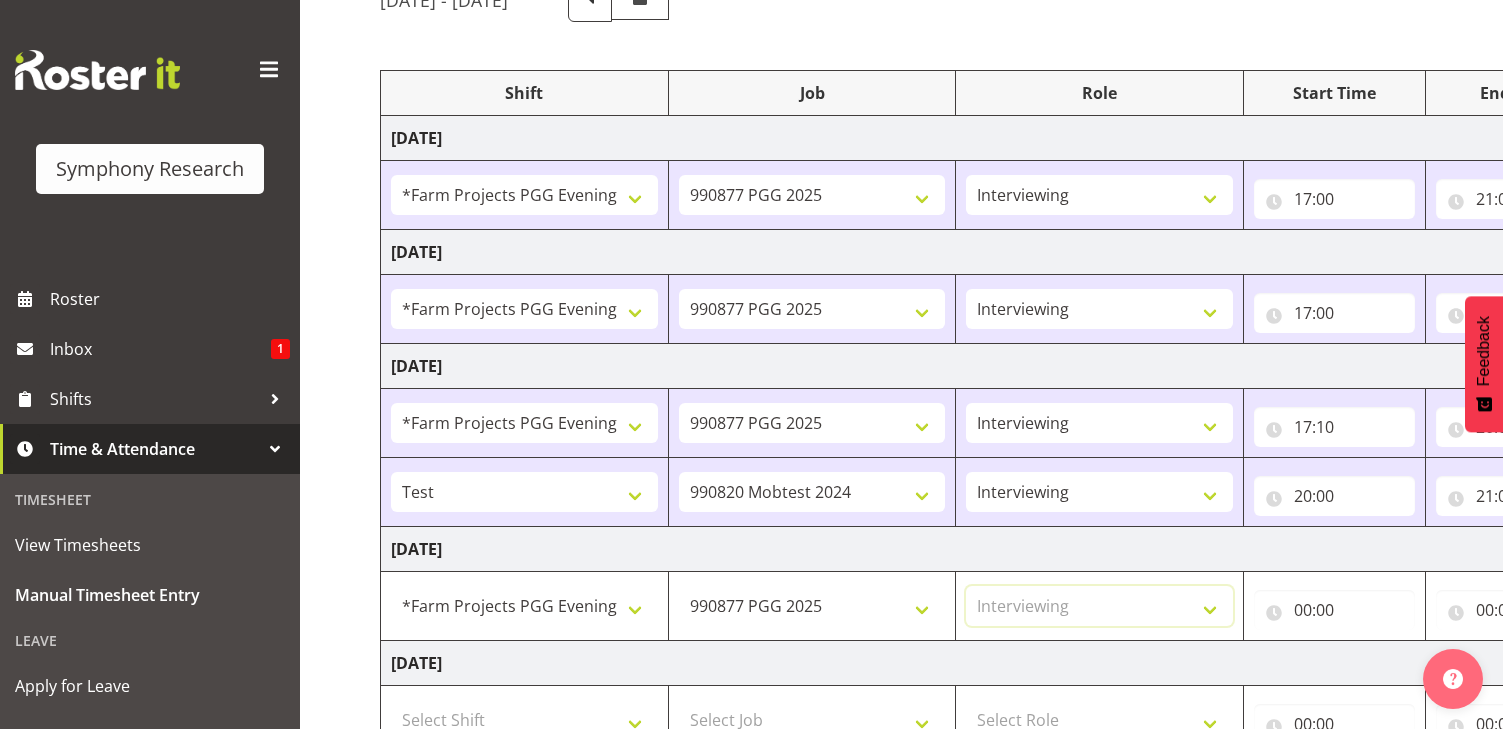 click on "Select Role  Briefing Interviewing" at bounding box center [1099, 606] 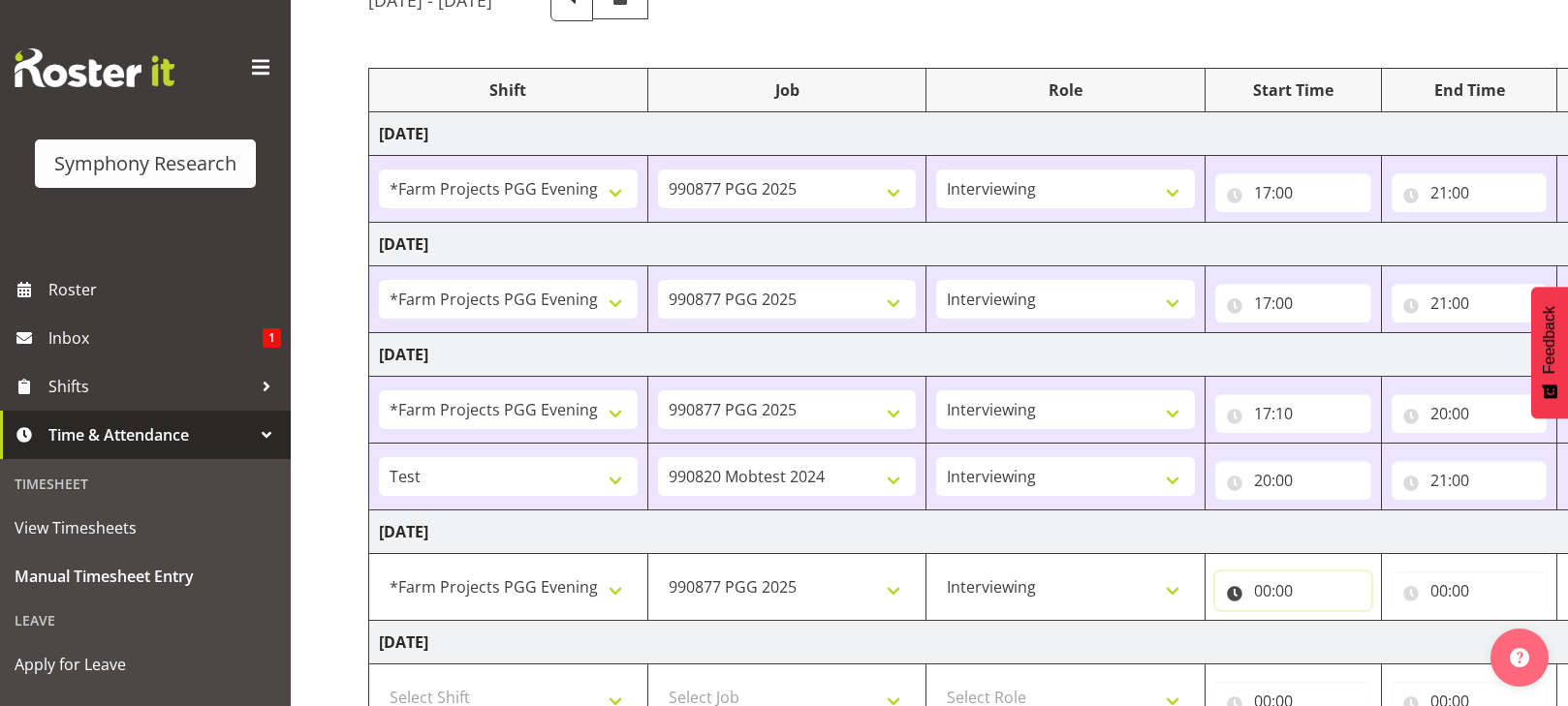 click on "00:00" at bounding box center [1293, 591] 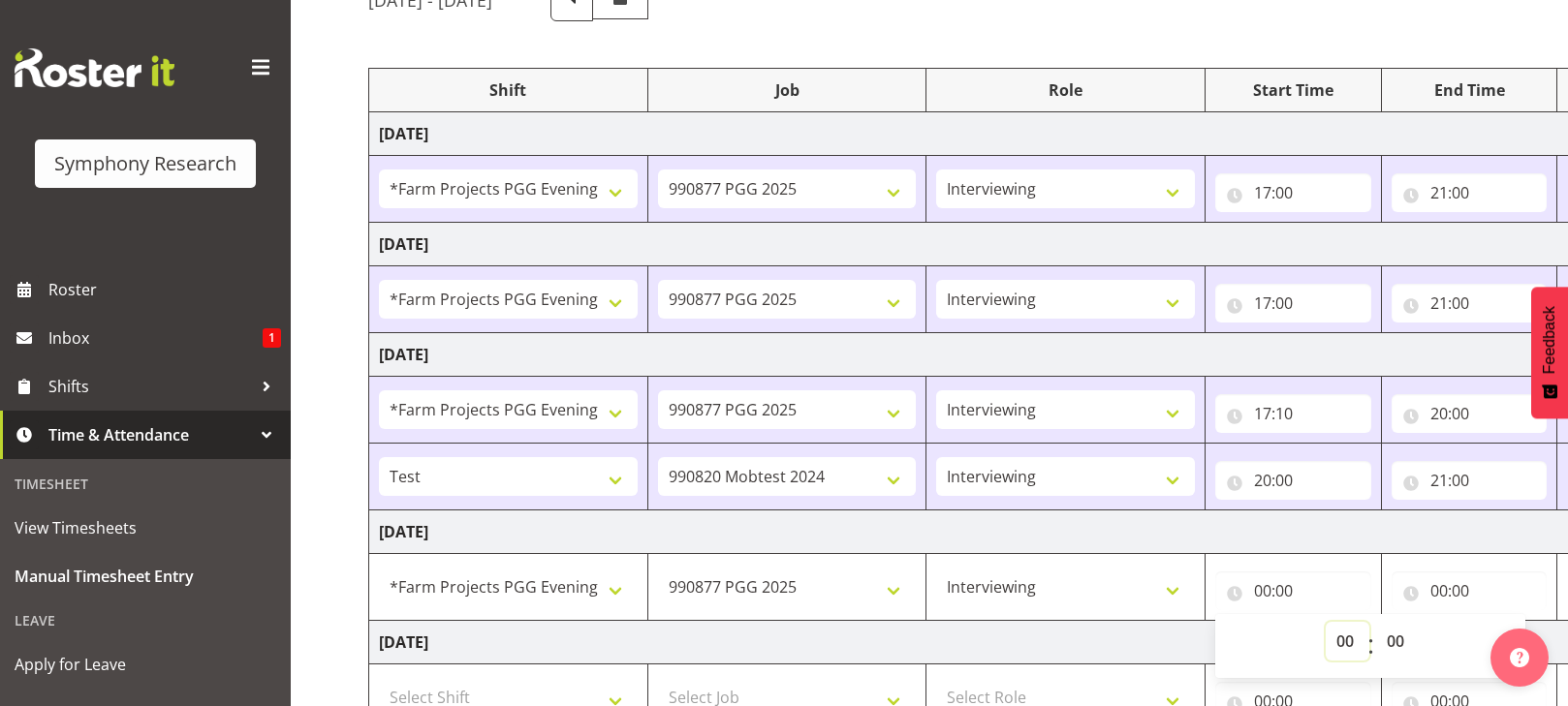 click on "00   01   02   03   04   05   06   07   08   09   10   11   12   13   14   15   16   17   18   19   20   21   22   23" at bounding box center [1347, 641] 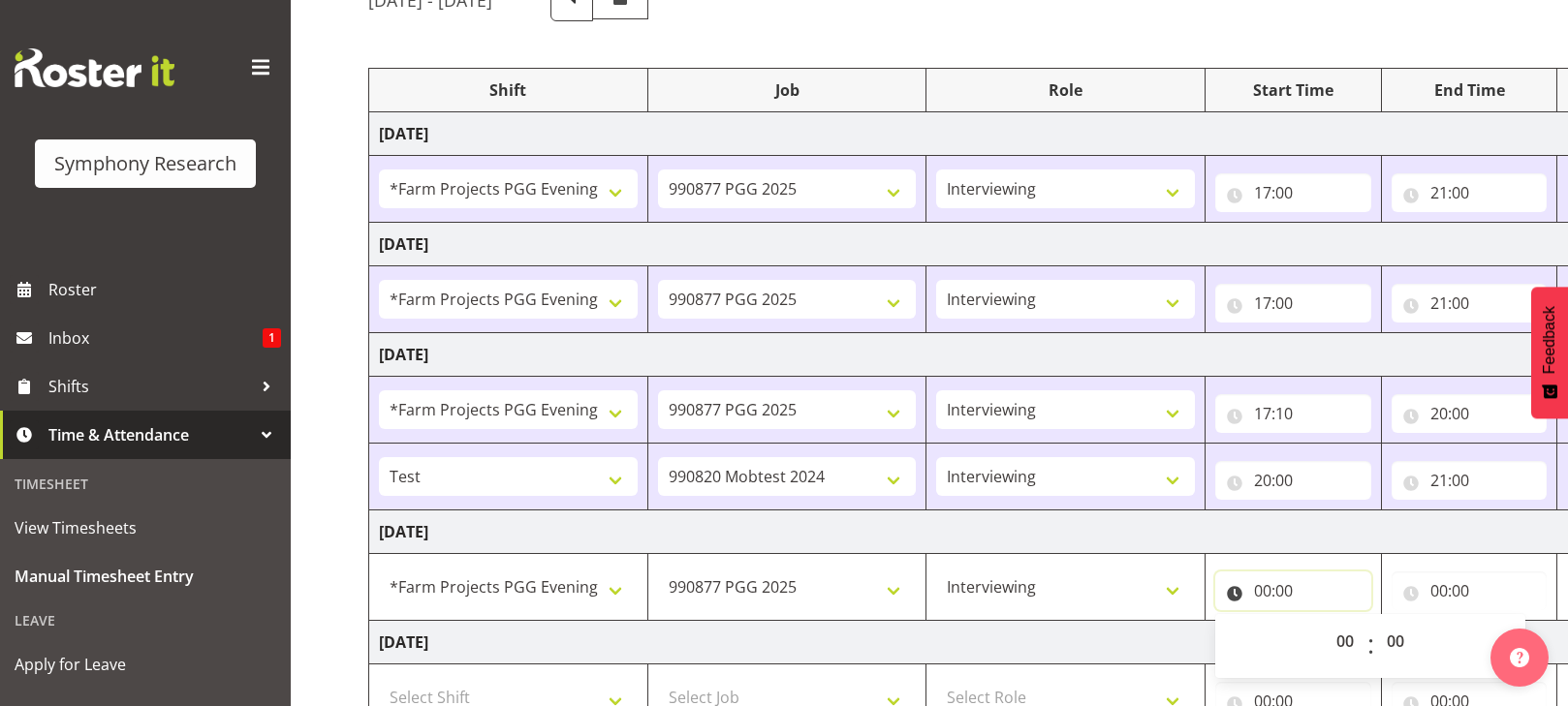 click on "00:00" at bounding box center (1293, 591) 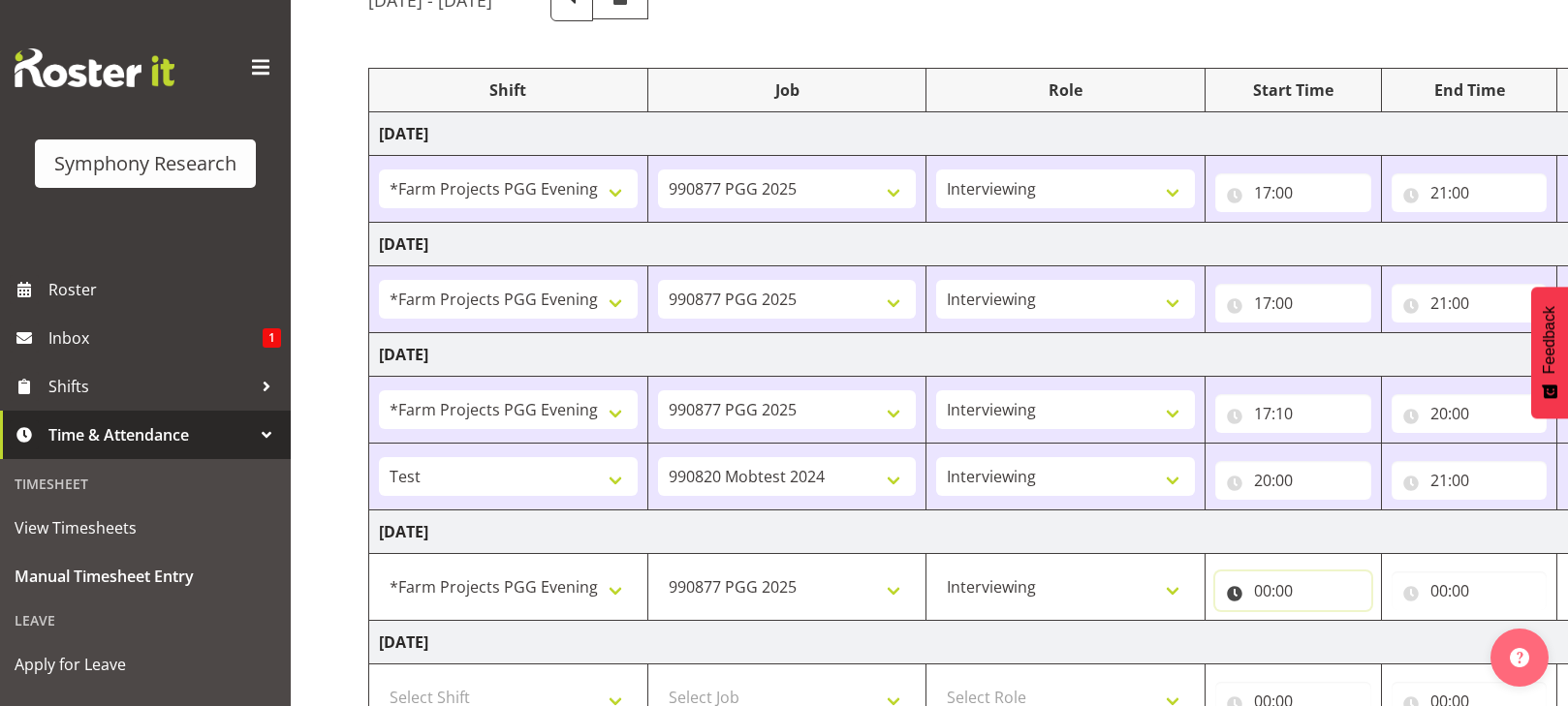 click on "00:00" at bounding box center (1293, 591) 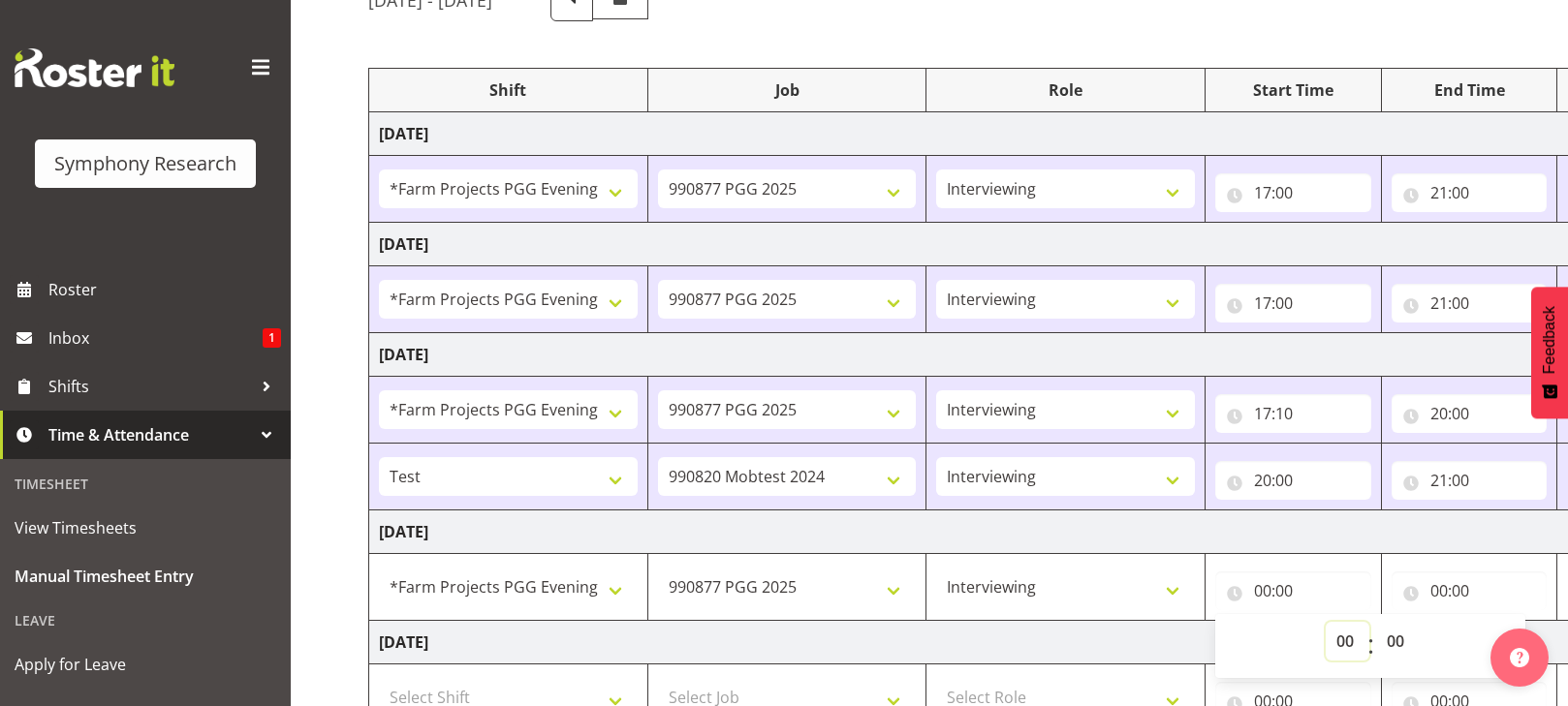 click on "00   01   02   03   04   05   06   07   08   09   10   11   12   13   14   15   16   17   18   19   20   21   22   23" at bounding box center [1347, 641] 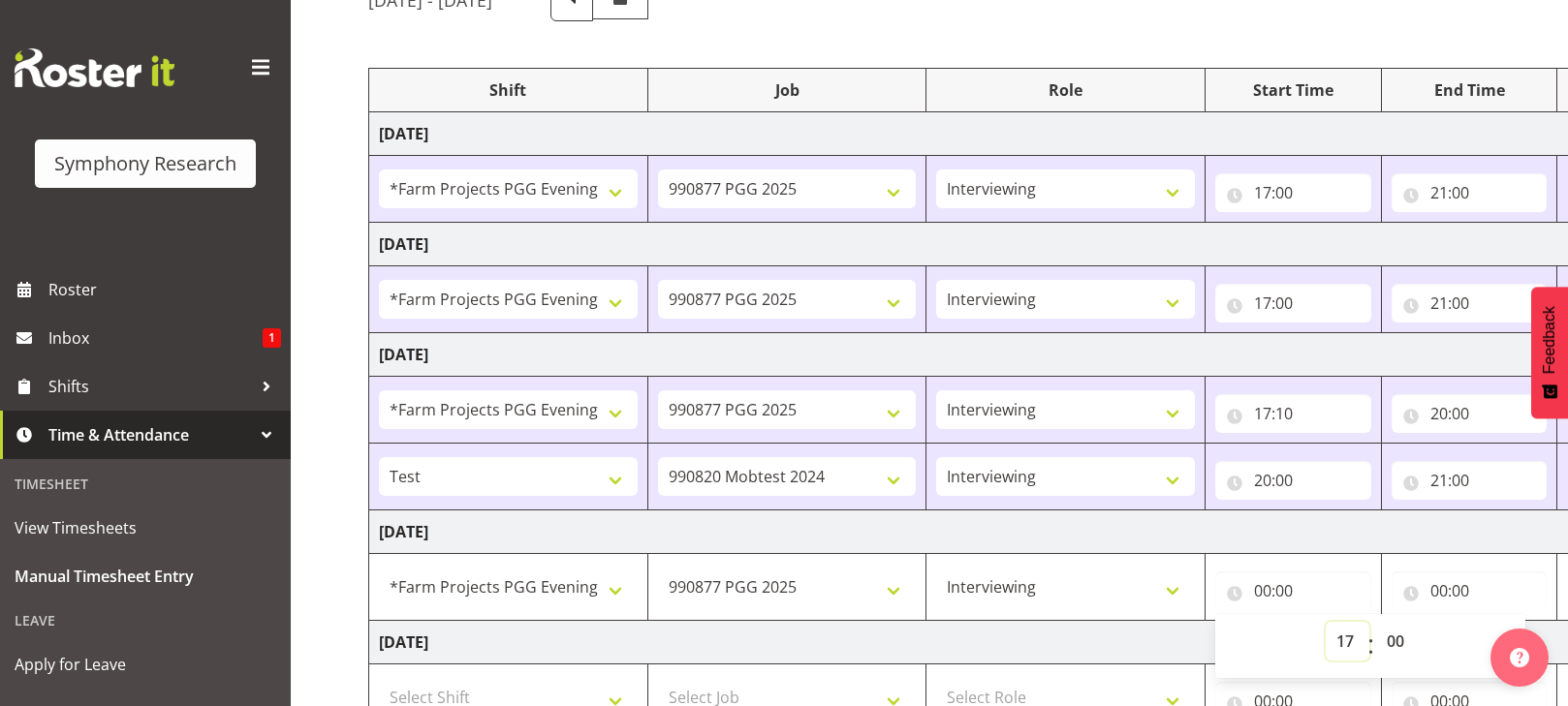 click on "00   01   02   03   04   05   06   07   08   09   10   11   12   13   14   15   16   17   18   19   20   21   22   23" at bounding box center (1347, 641) 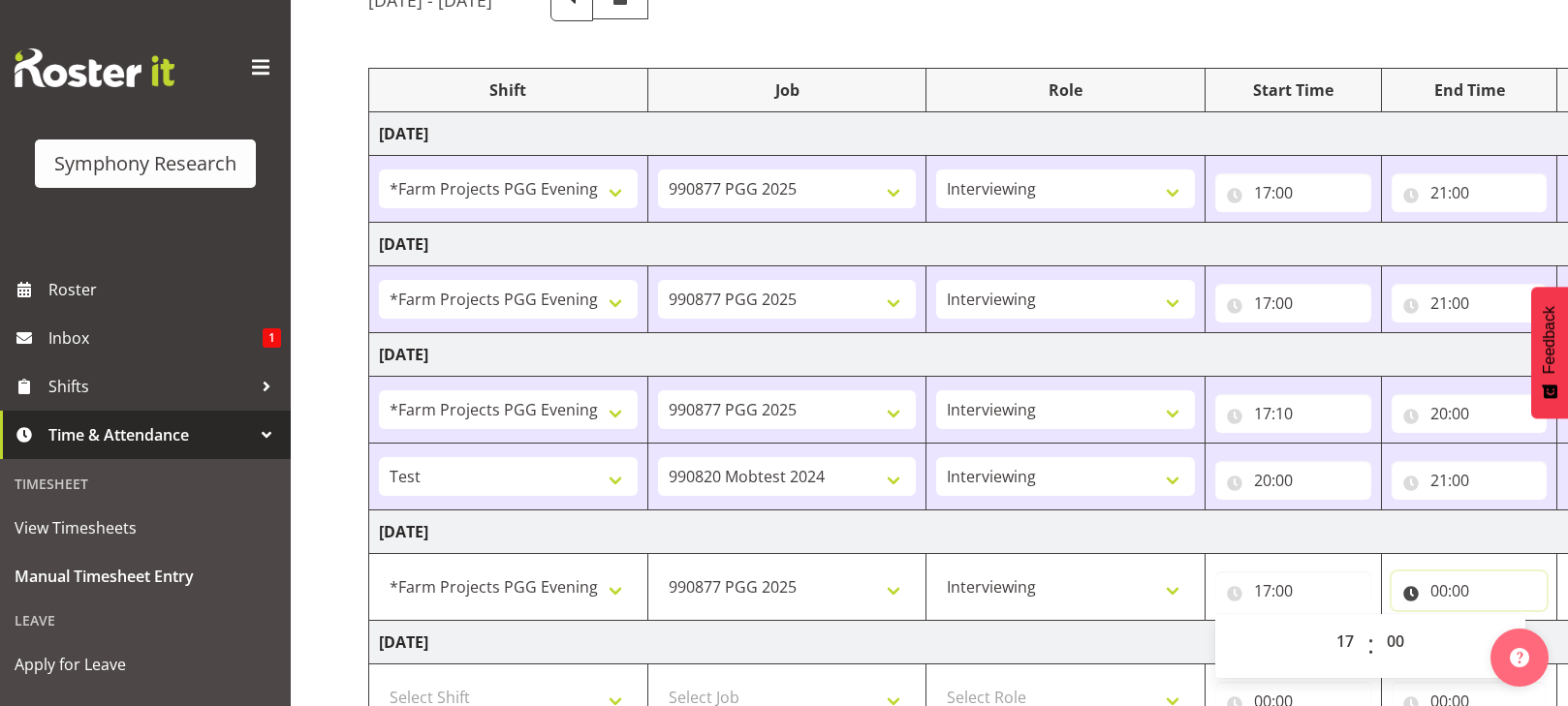 click on "00:00" at bounding box center (1469, 591) 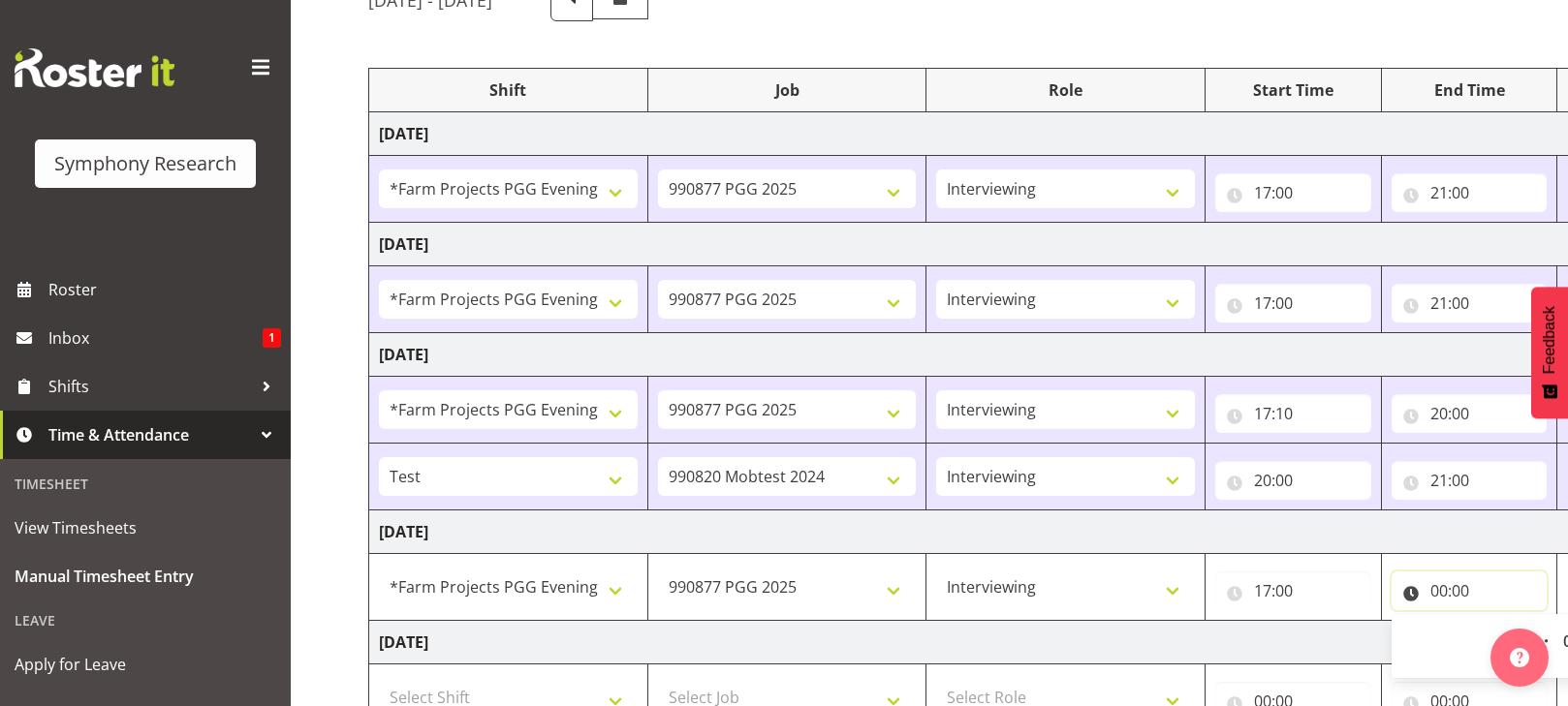 click on "00:00" at bounding box center [1469, 591] 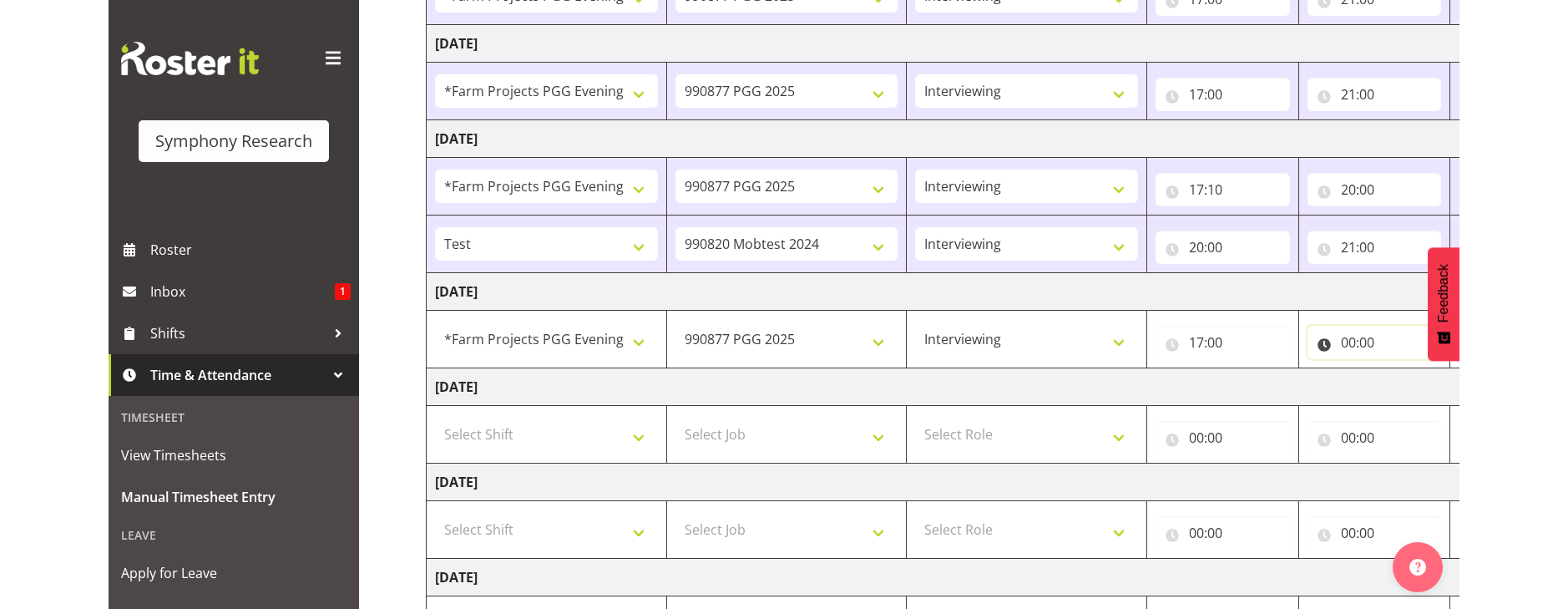 scroll, scrollTop: 418, scrollLeft: 0, axis: vertical 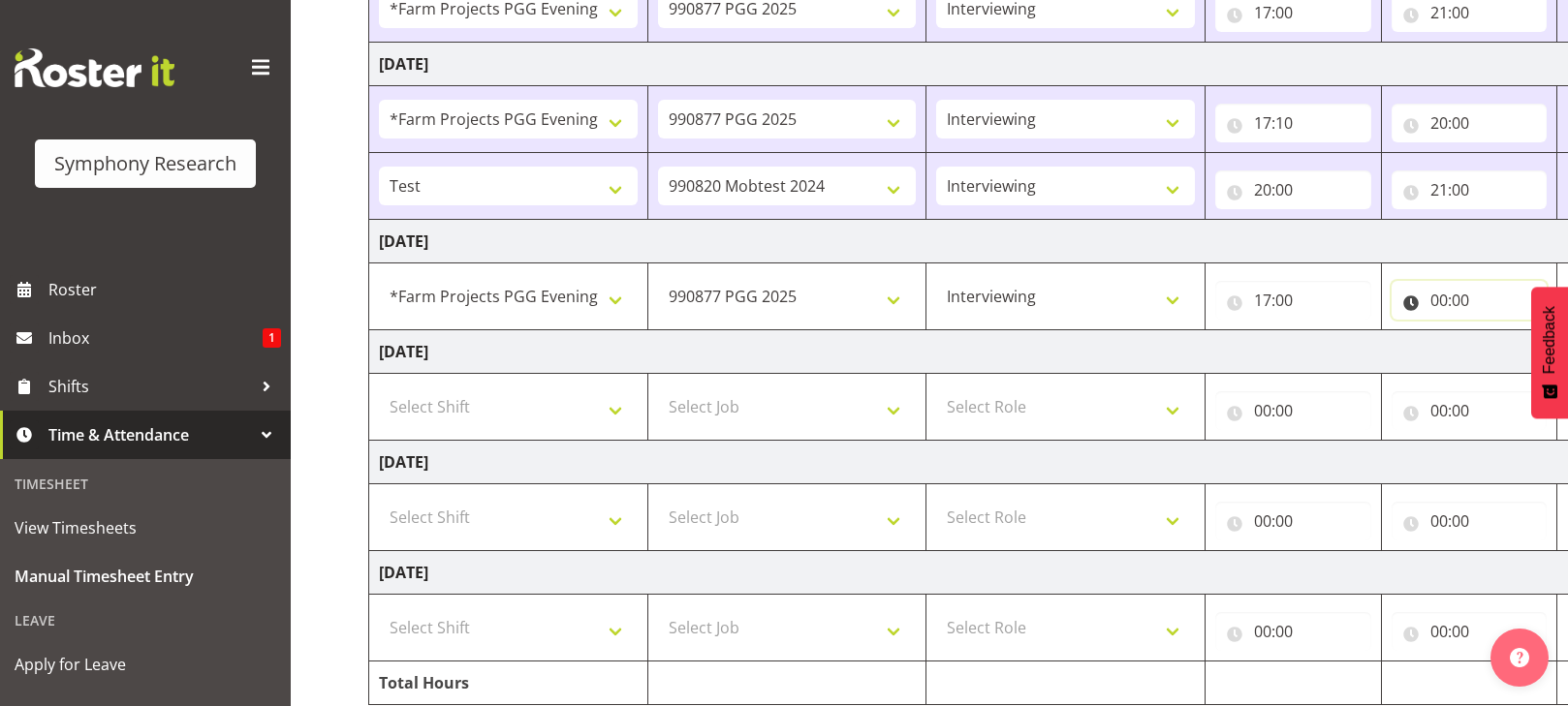 click on "00:00" at bounding box center [1469, 300] 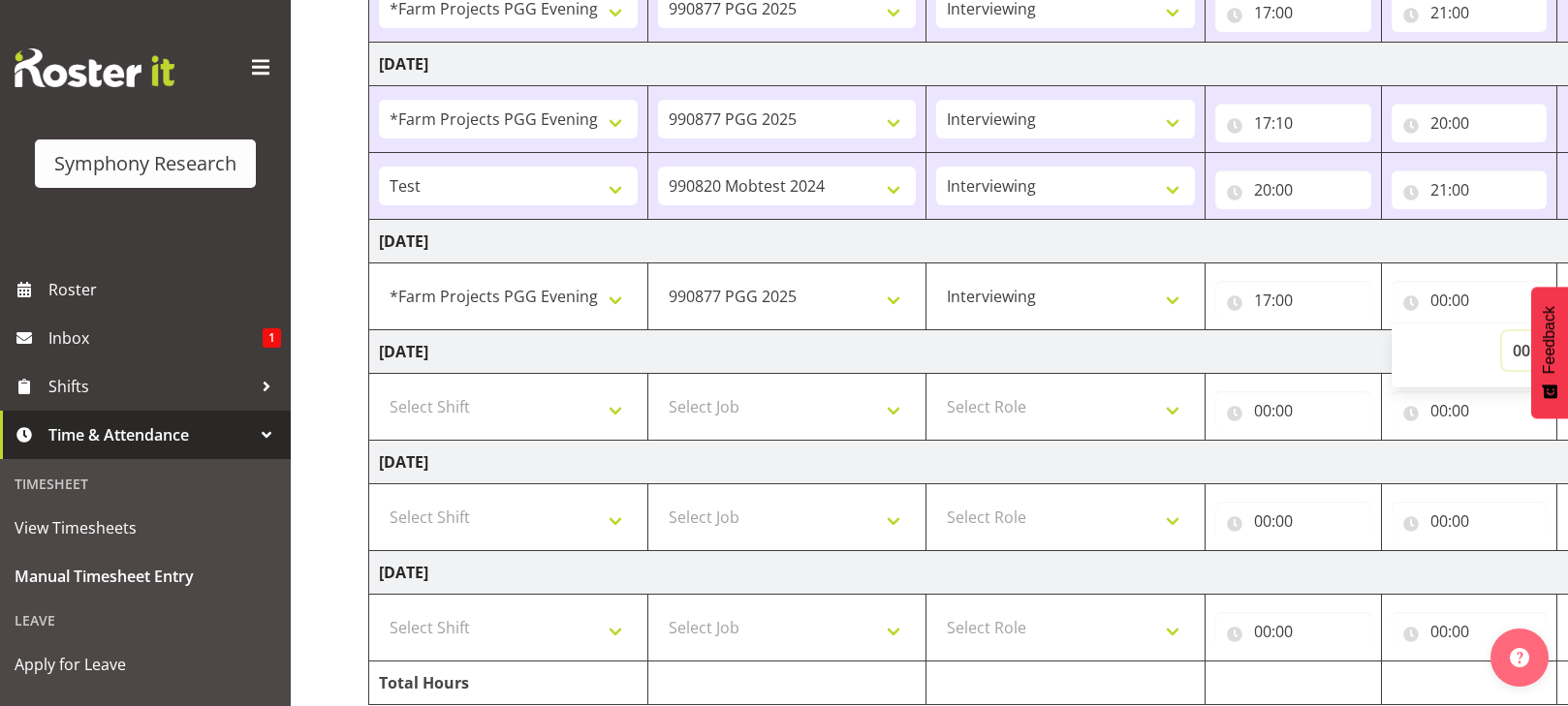 click on "00   01   02   03   04   05   06   07   08   09   10   11   12   13   14   15   16   17   18   19   20   21   22   23" at bounding box center [1523, 351] 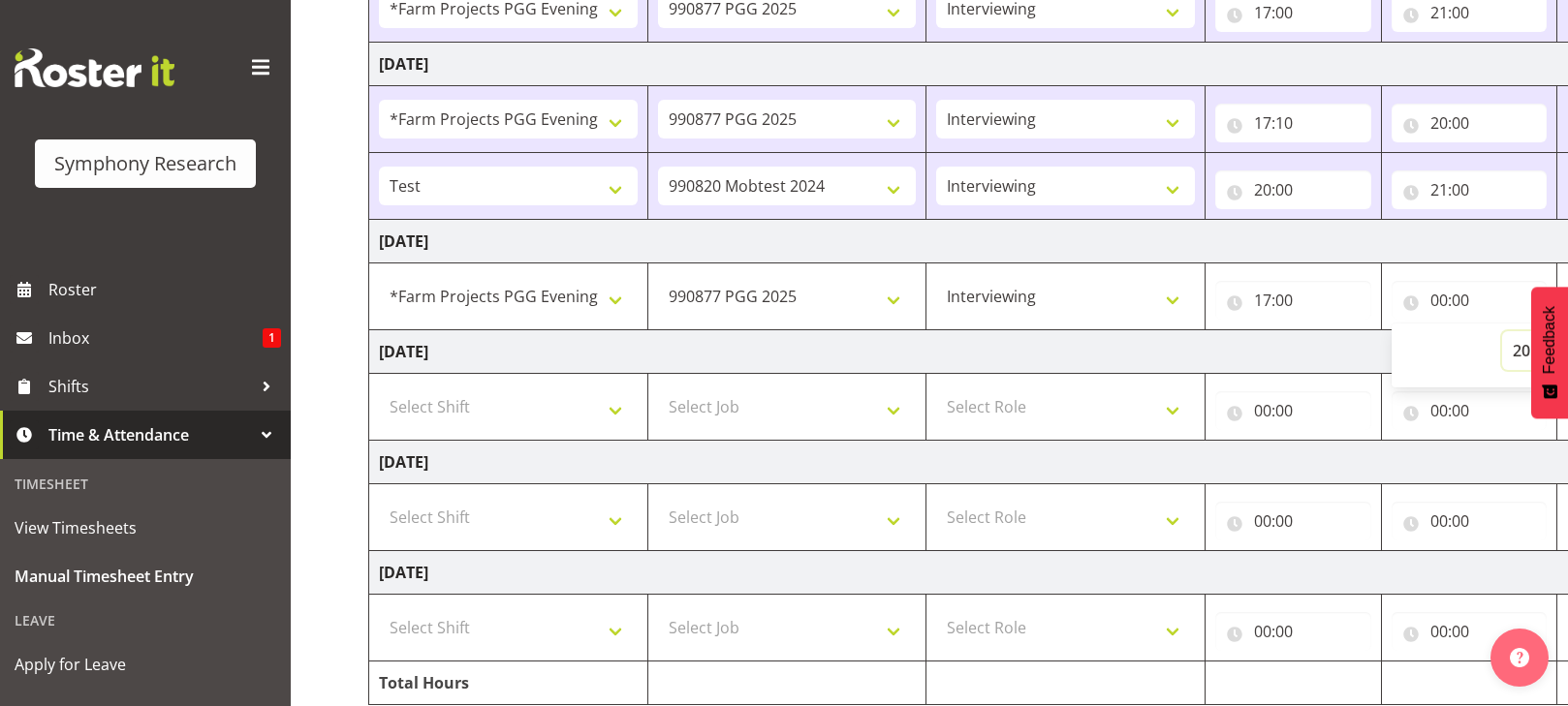 click on "00   01   02   03   04   05   06   07   08   09   10   11   12   13   14   15   16   17   18   19   20   21   22   23" at bounding box center (1523, 351) 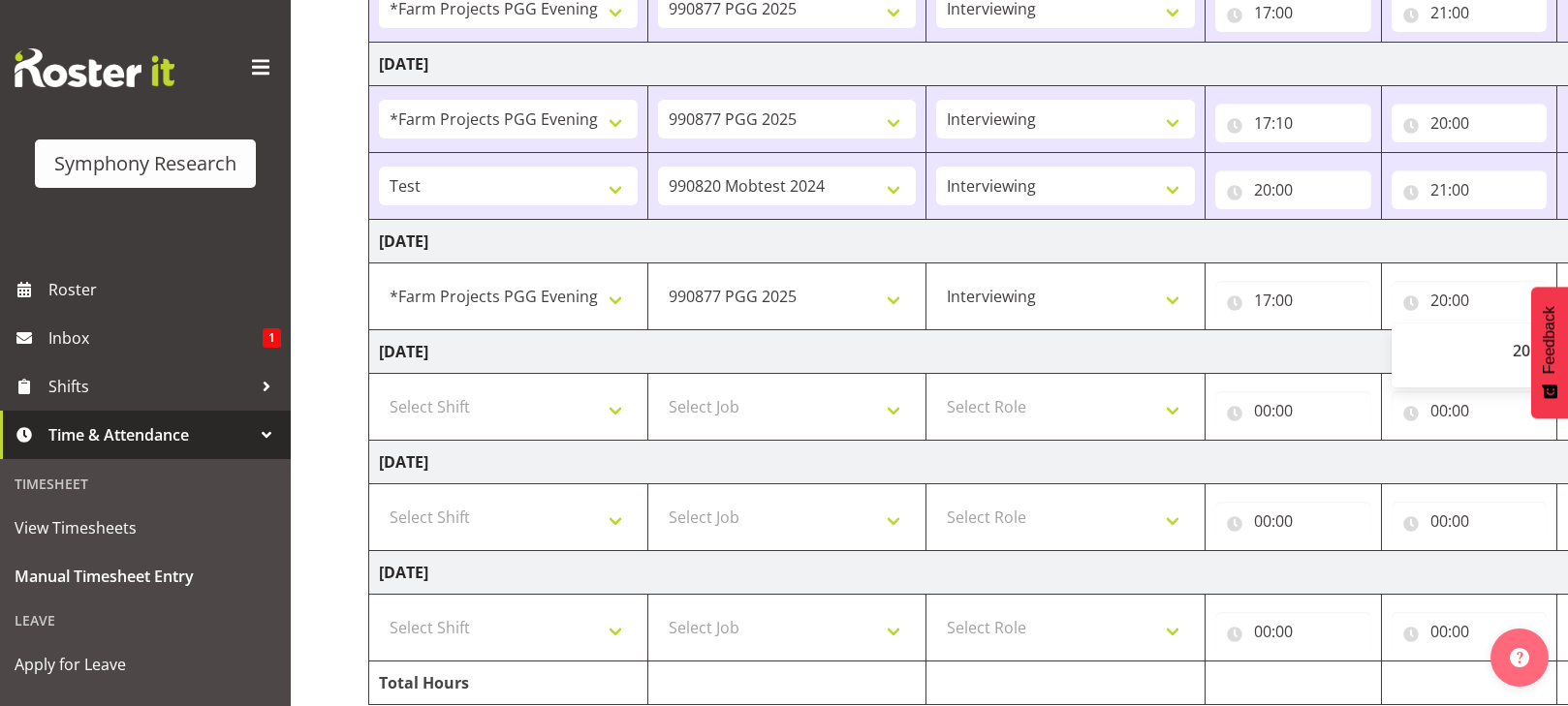 click on "[DATE]" at bounding box center [1047, 352] 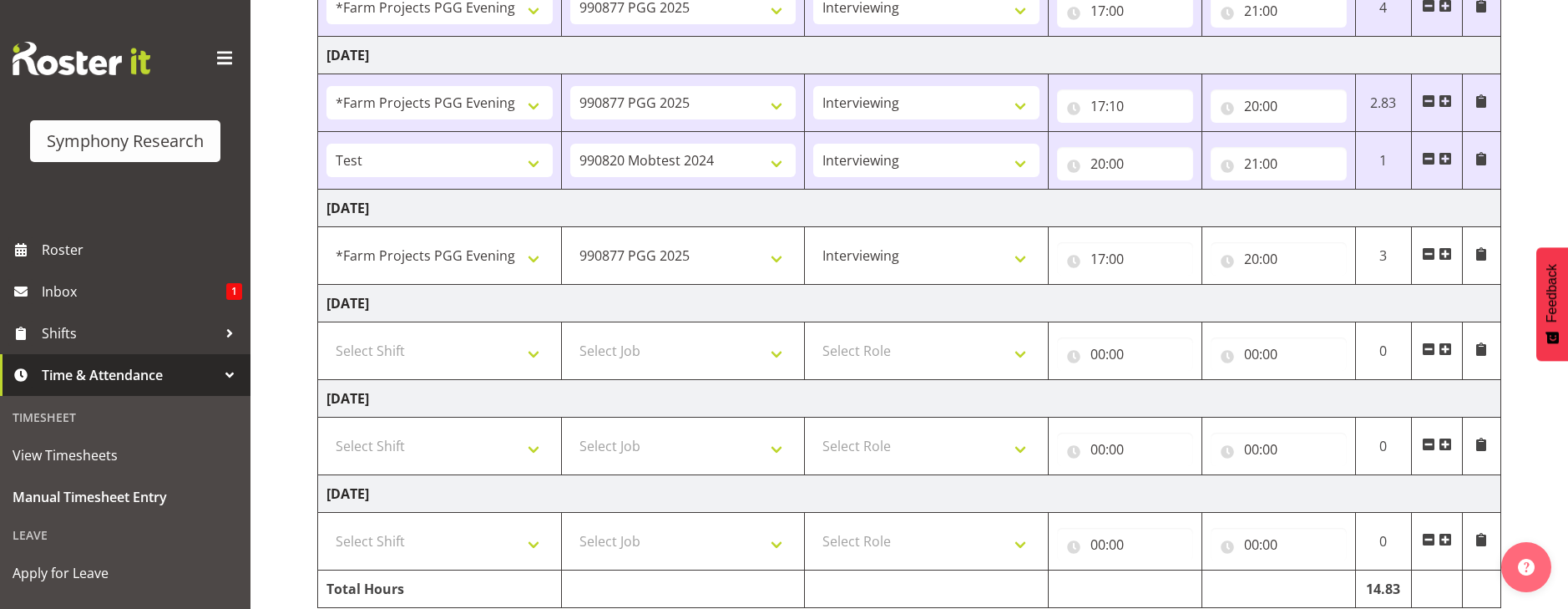 click at bounding box center [1445, 254] 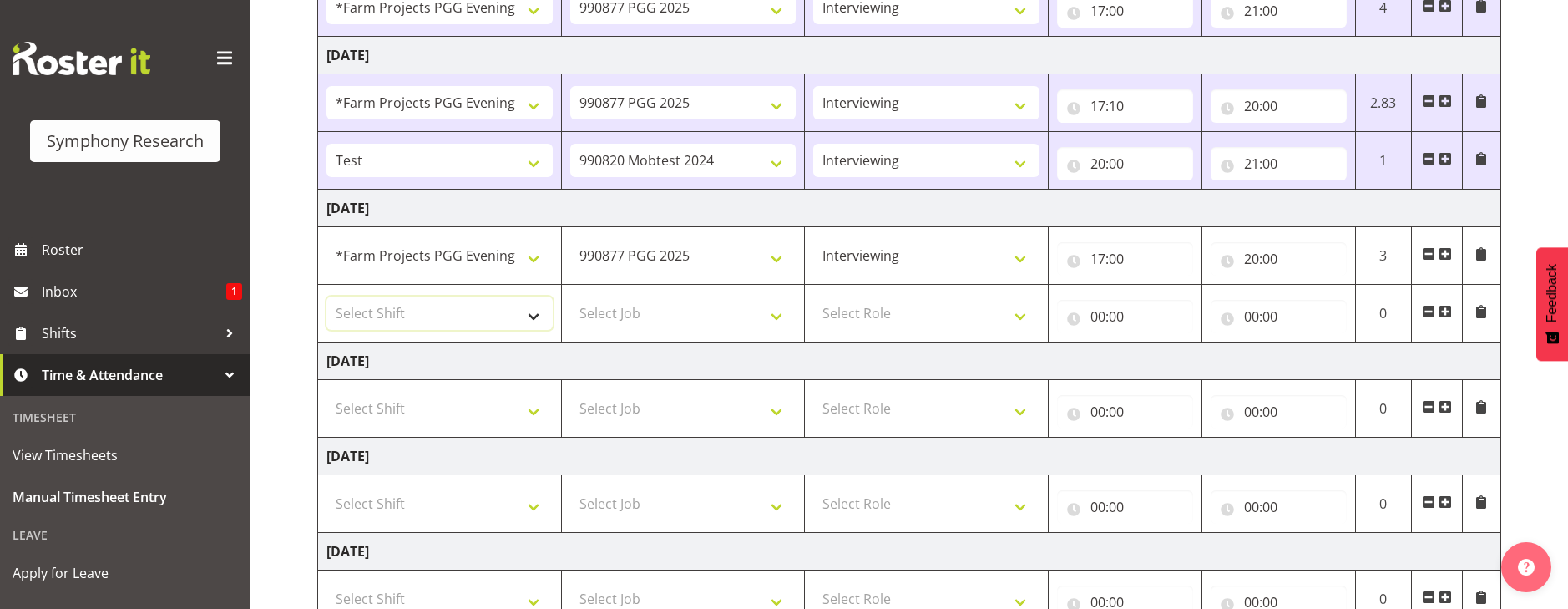 click on "Select Shift  !!Project Briefing  (Job to be assigned) !!Weekend Residential    (Roster IT Shift Label) *Business  9/10am ~ 4:30pm *Business Batteries Aust Shift 11am ~ 7pm *Business Supervisor *Evening Residential Shift 5-9pm *Farm Projects PGG Evening *Farm Projects PGG Weekend *Home Heating Evenings *Home Heating Weekend *RP Track  C *RP Track C Weekend *RP Weekly/Monthly Tracks *Supervisor Call Centre *Supervisor Evening *Supervisors & Call Centre Weekend *To Be Briefed AU Batteries Evening 5~7pm or later PowerNet Evenings PowerNet Weekend Test World Poll Aust Late 9p~10:30p World Poll Aust Wkend World Poll Aust. 6:30~10:30pm World Poll Pilot Aust 6:30~10:30pm" at bounding box center (439, 313) 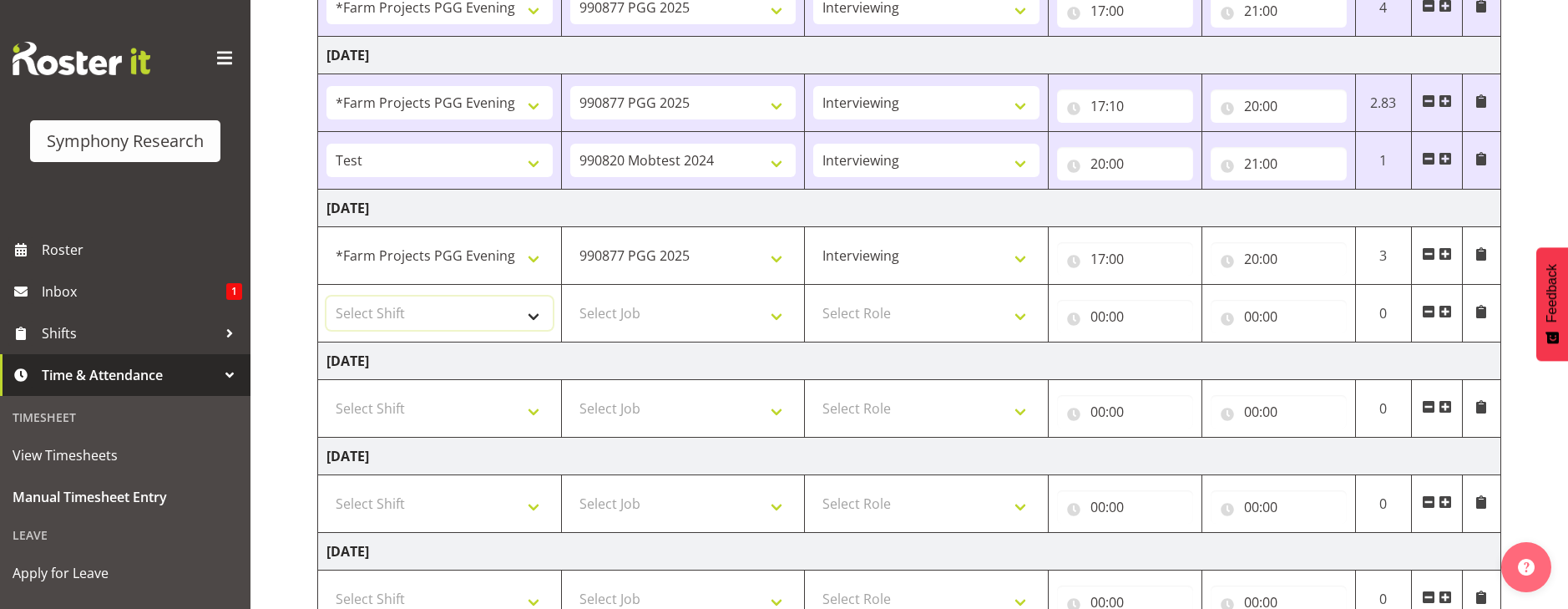 select on "72940" 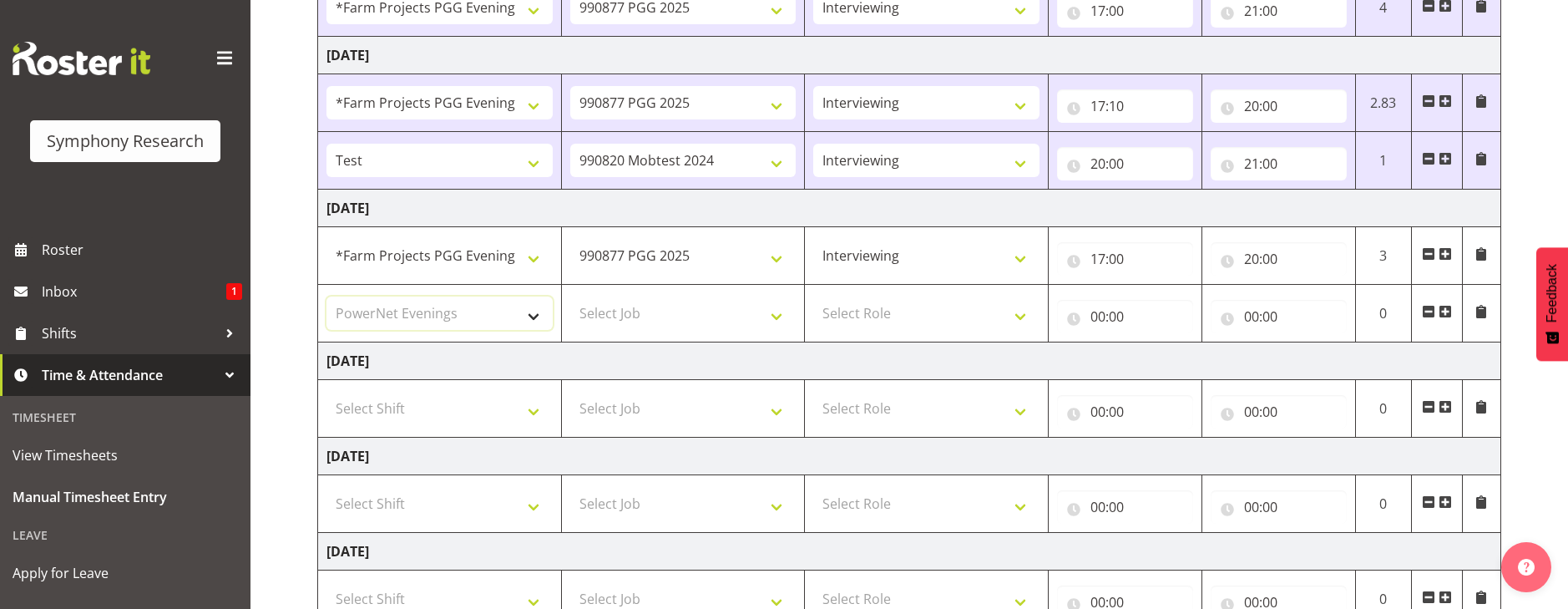 click on "Select Shift  !!Project Briefing  (Job to be assigned) !!Weekend Residential    (Roster IT Shift Label) *Business  9/10am ~ 4:30pm *Business Batteries Aust Shift 11am ~ 7pm *Business Supervisor *Evening Residential Shift 5-9pm *Farm Projects PGG Evening *Farm Projects PGG Weekend *Home Heating Evenings *Home Heating Weekend *RP Track  C *RP Track C Weekend *RP Weekly/Monthly Tracks *Supervisor Call Centre *Supervisor Evening *Supervisors & Call Centre Weekend *To Be Briefed AU Batteries Evening 5~7pm or later PowerNet Evenings PowerNet Weekend Test World Poll Aust Late 9p~10:30p World Poll Aust Wkend World Poll Aust. 6:30~10:30pm World Poll Pilot Aust 6:30~10:30pm" at bounding box center (439, 313) 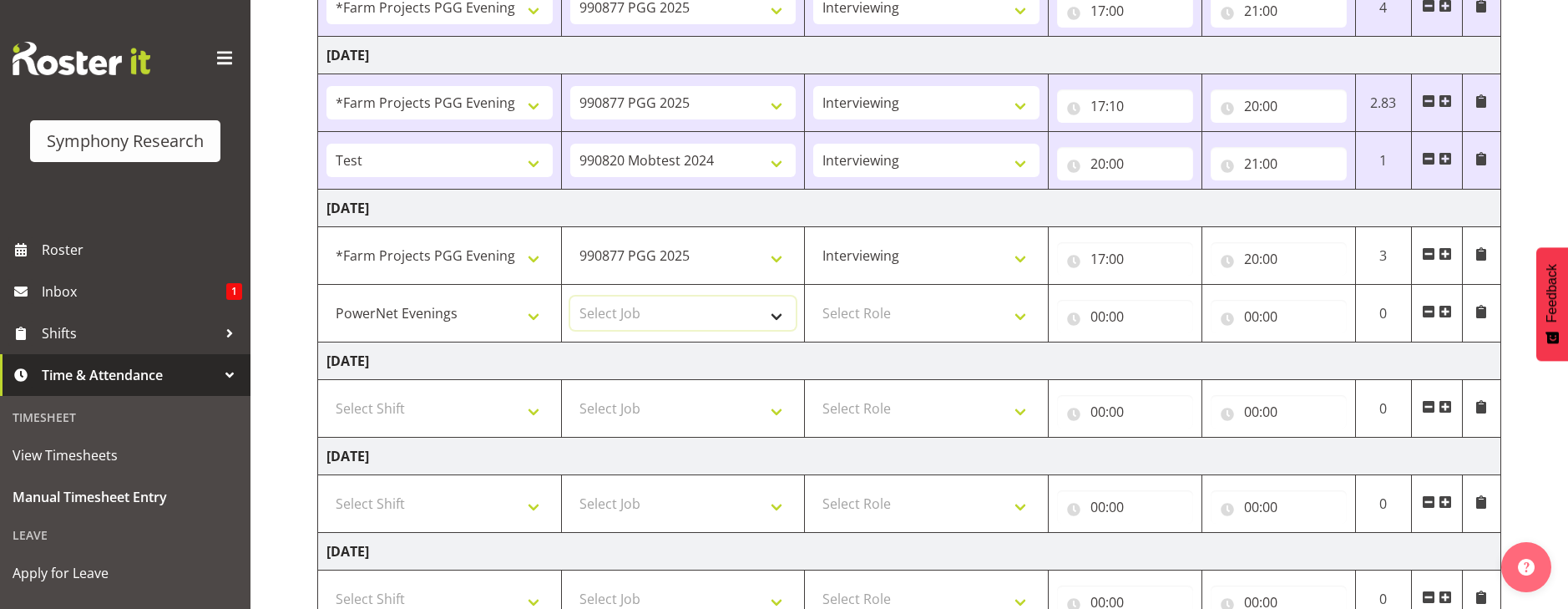 click on "Select Job  550060 IF Admin 553495 Rural Omnibus [DATE] - [DATE] 553500 BFM [DATE] - [DATE] 553501 FMG [DATE] 990000 General 990820 Mobtest 2024 990821 Goldrush 2024 990846 Toka Tu Ake 2025 990855 FENZ 990869 Richmond Home Heating 990873 Batteries 990877 PGG 2025 990878 CMI Q3 2025 990879 Selwyn DC 990881 PowerNet 999996 Training 999997 Recruitment & Training 999999 DT" at bounding box center [683, 313] 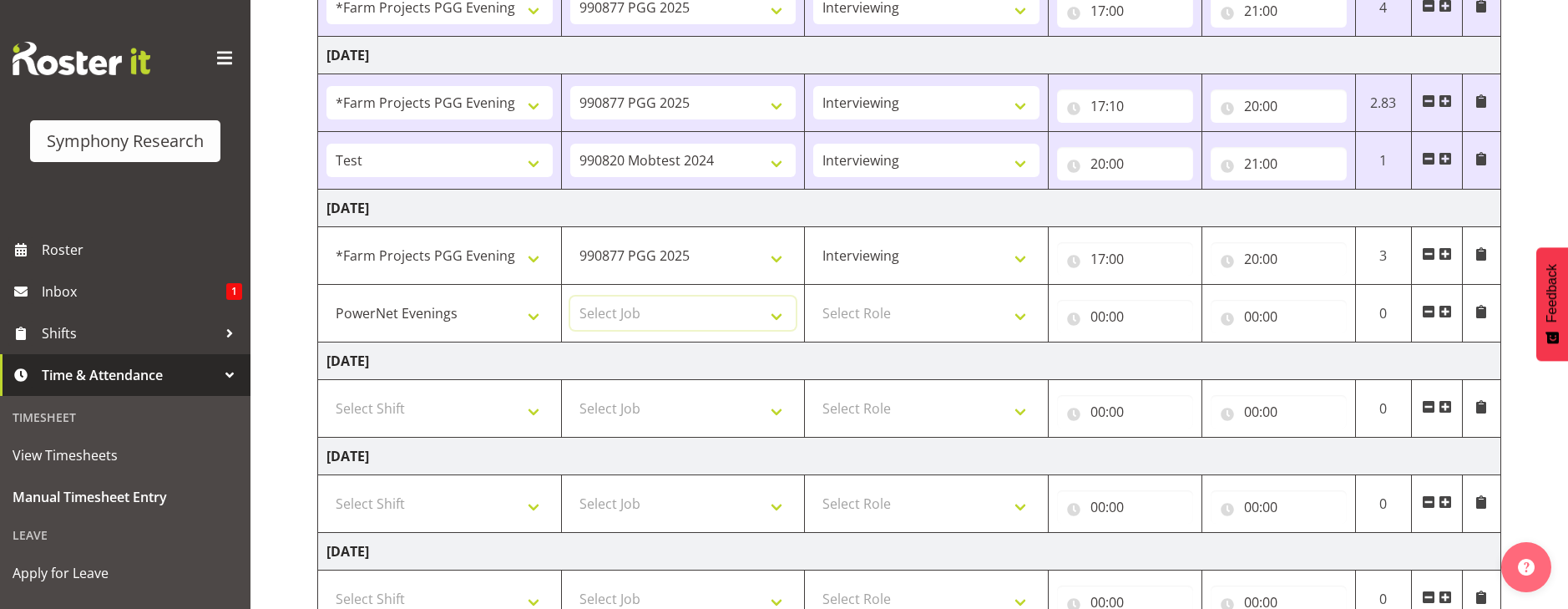 select on "10283" 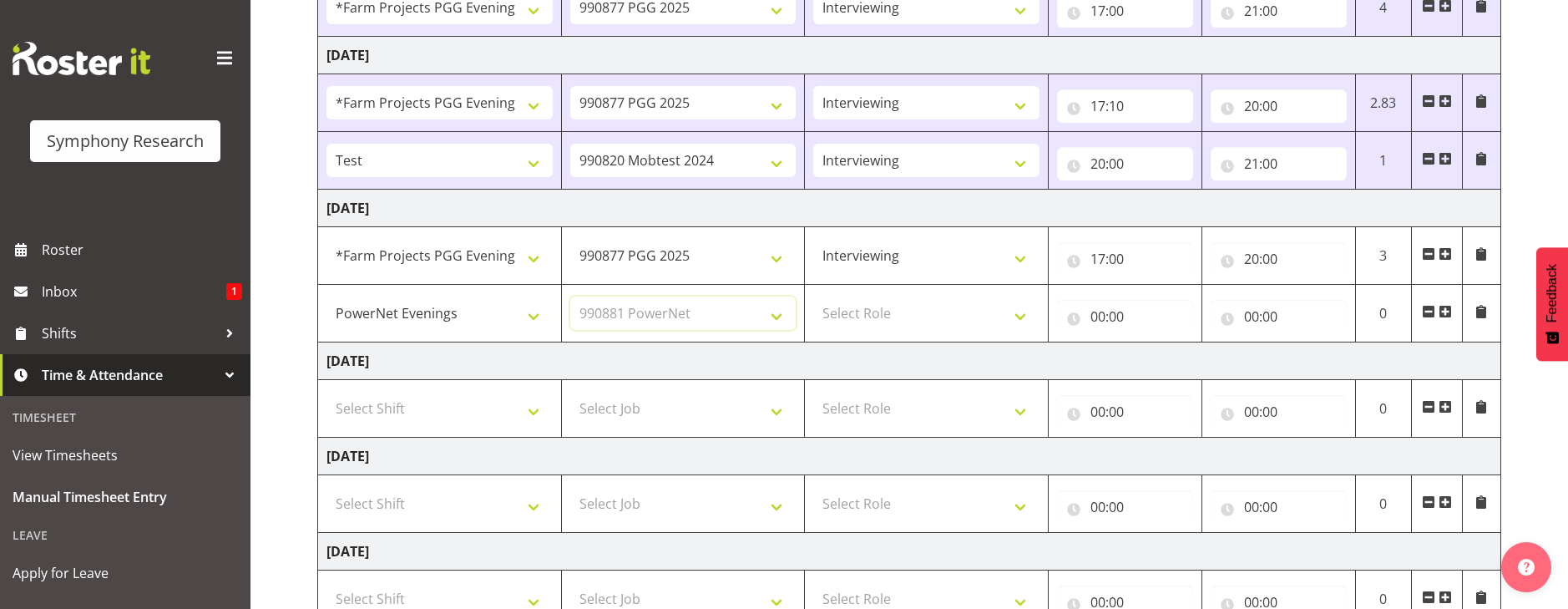 click on "Select Job  550060 IF Admin 553495 Rural Omnibus [DATE] - [DATE] 553500 BFM [DATE] - [DATE] 553501 FMG [DATE] 990000 General 990820 Mobtest 2024 990821 Goldrush 2024 990846 Toka Tu Ake 2025 990855 FENZ 990869 Richmond Home Heating 990873 Batteries 990877 PGG 2025 990878 CMI Q3 2025 990879 Selwyn DC 990881 PowerNet 999996 Training 999997 Recruitment & Training 999999 DT" at bounding box center [683, 313] 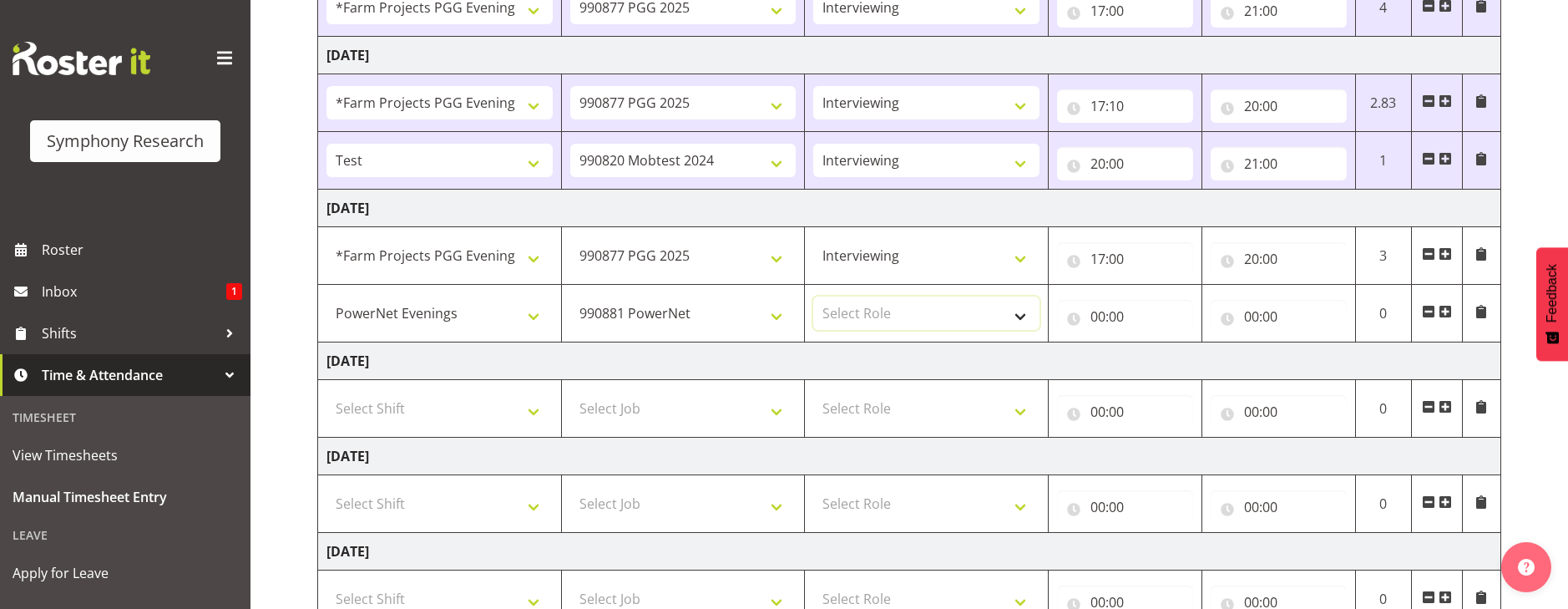 click on "Select Role  Briefing Interviewing" at bounding box center [926, 313] 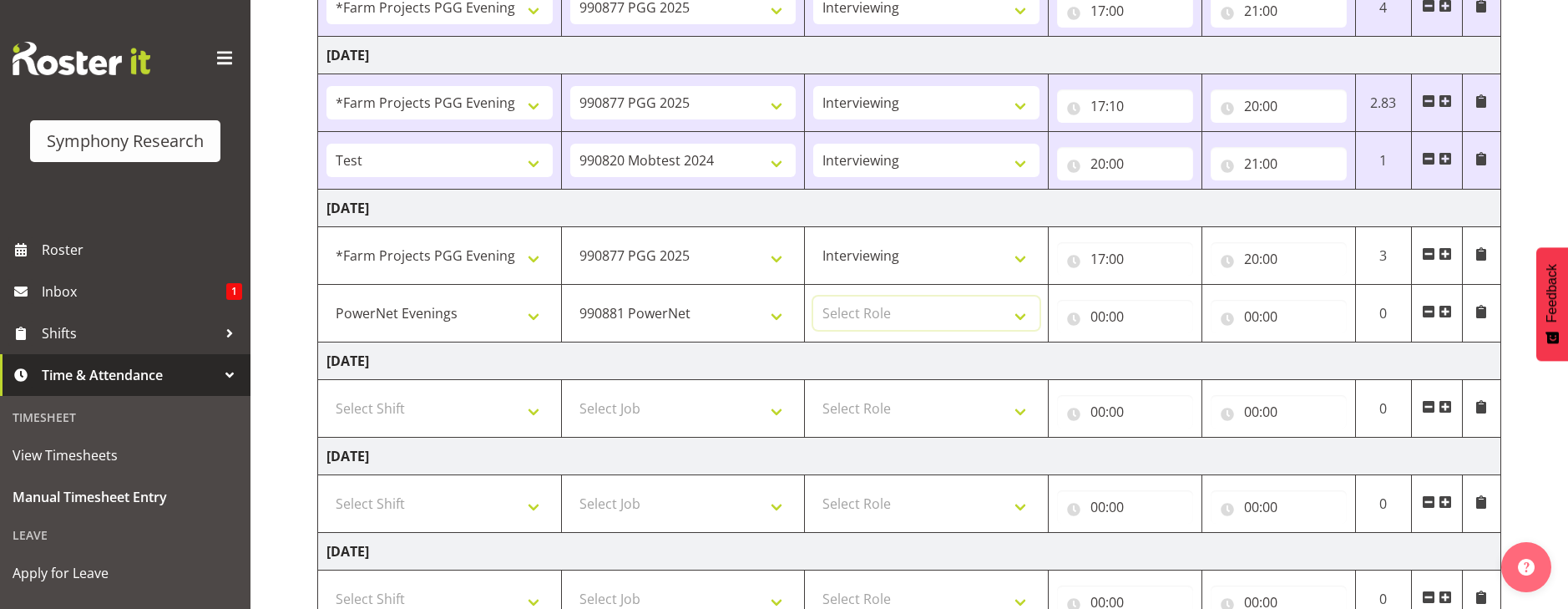 select on "47" 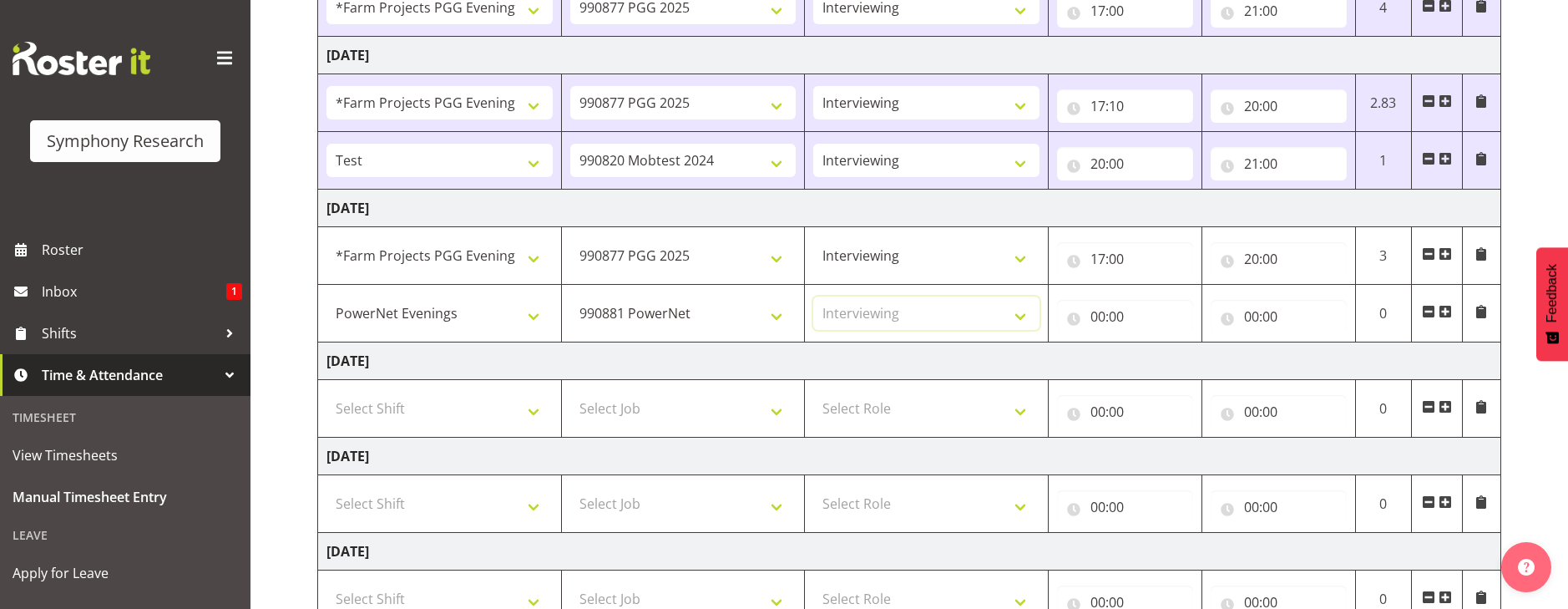 click on "Select Role  Briefing Interviewing" at bounding box center (926, 313) 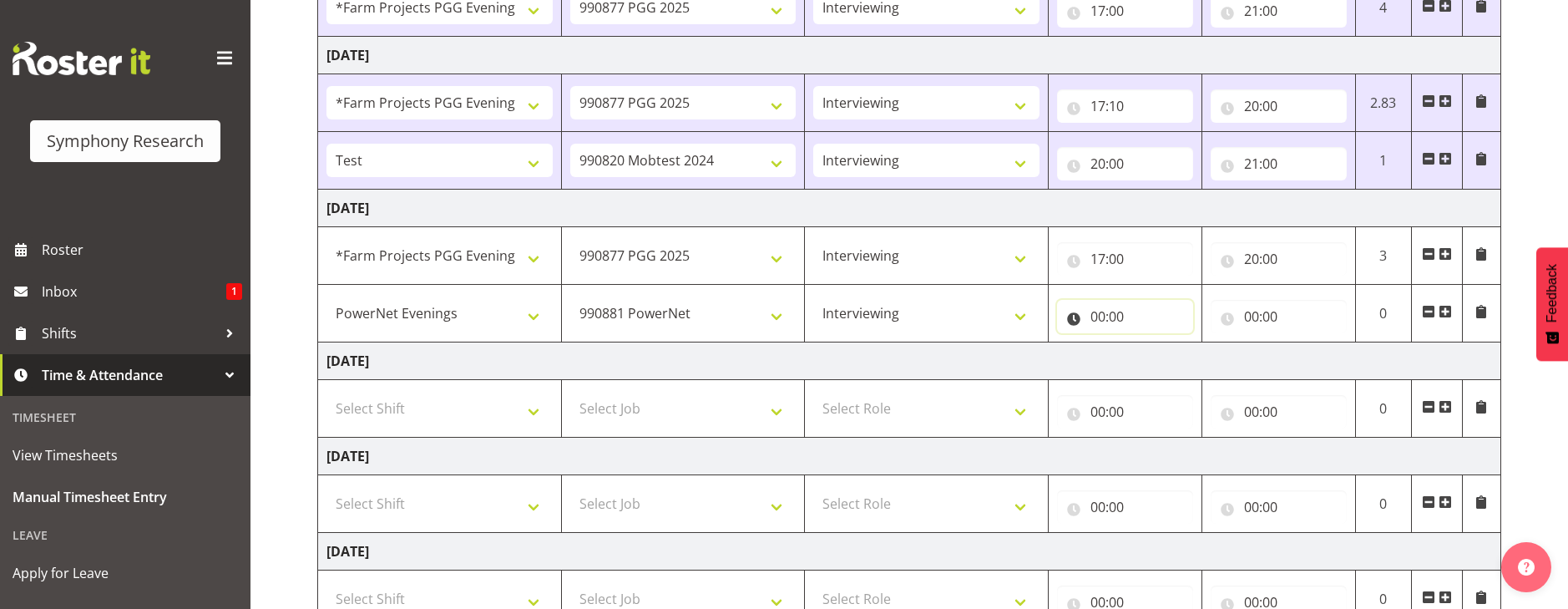 click on "00:00" at bounding box center (1125, 317) 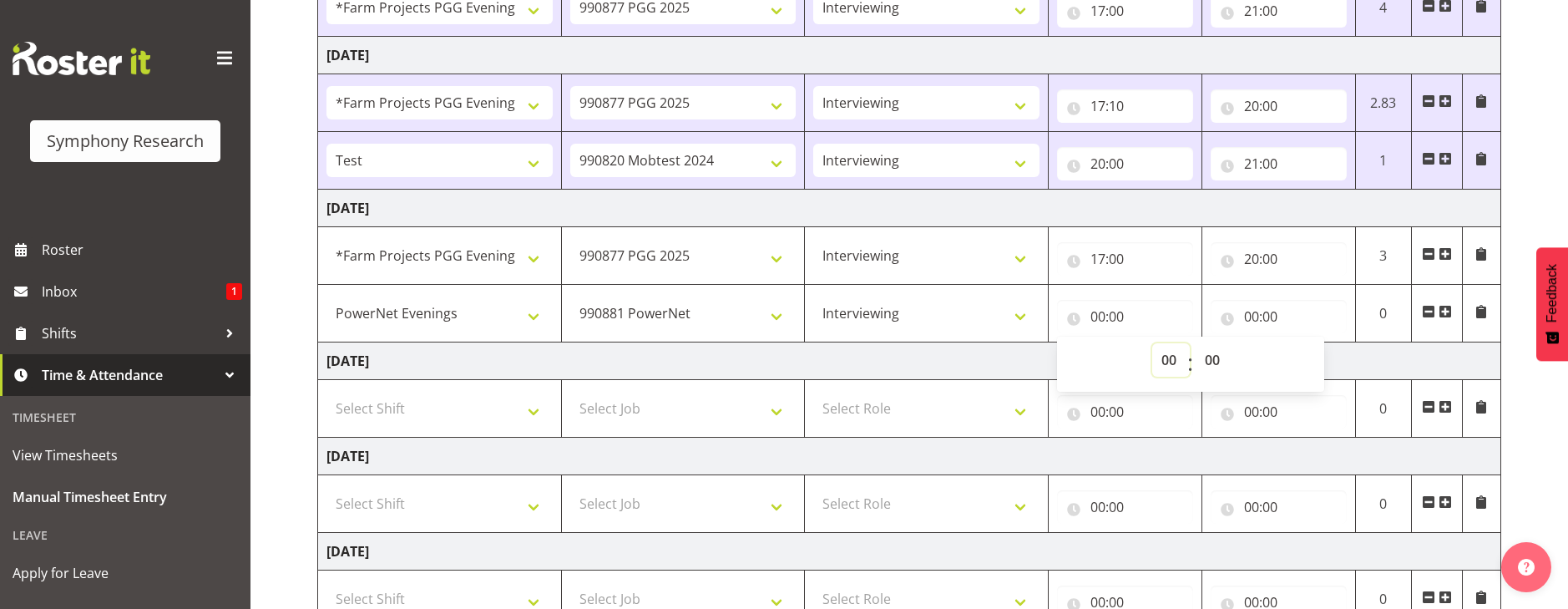 click on "00   01   02   03   04   05   06   07   08   09   10   11   12   13   14   15   16   17   18   19   20   21   22   23" at bounding box center [1171, 360] 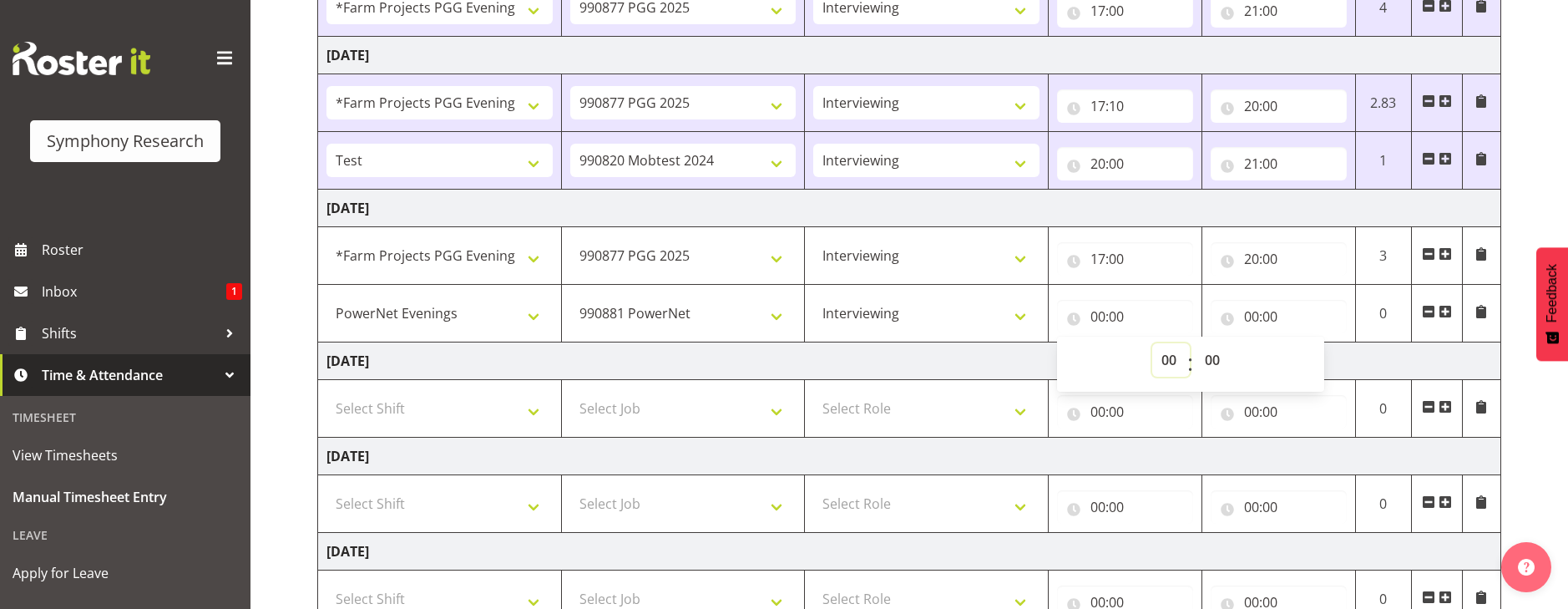 select on "20" 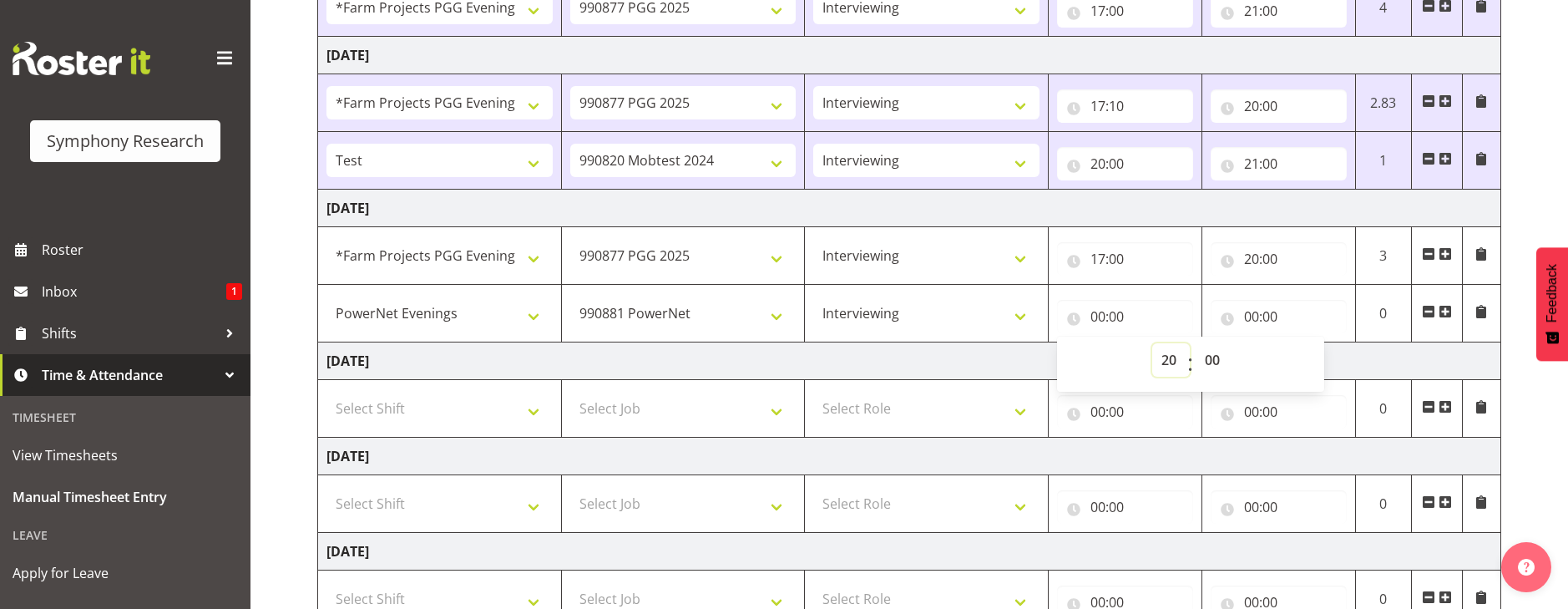 click on "00   01   02   03   04   05   06   07   08   09   10   11   12   13   14   15   16   17   18   19   20   21   22   23" at bounding box center (1171, 360) 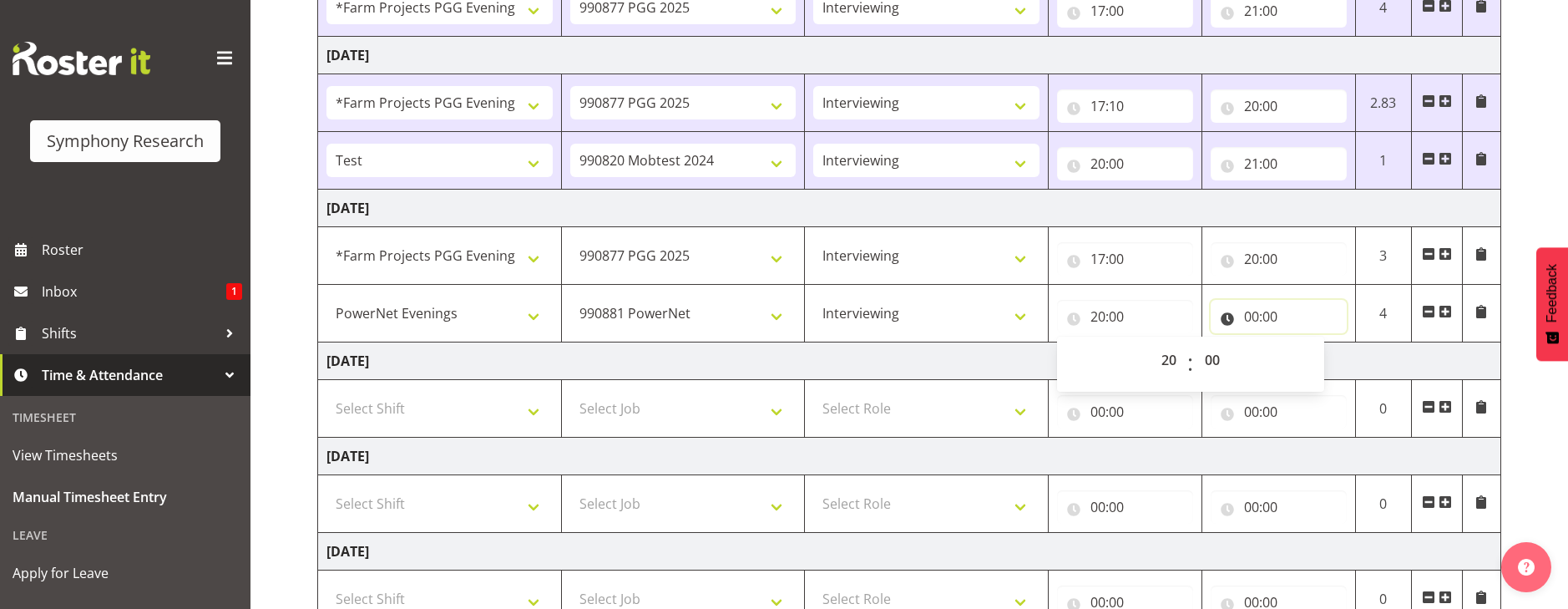 click on "00:00" at bounding box center [1278, 317] 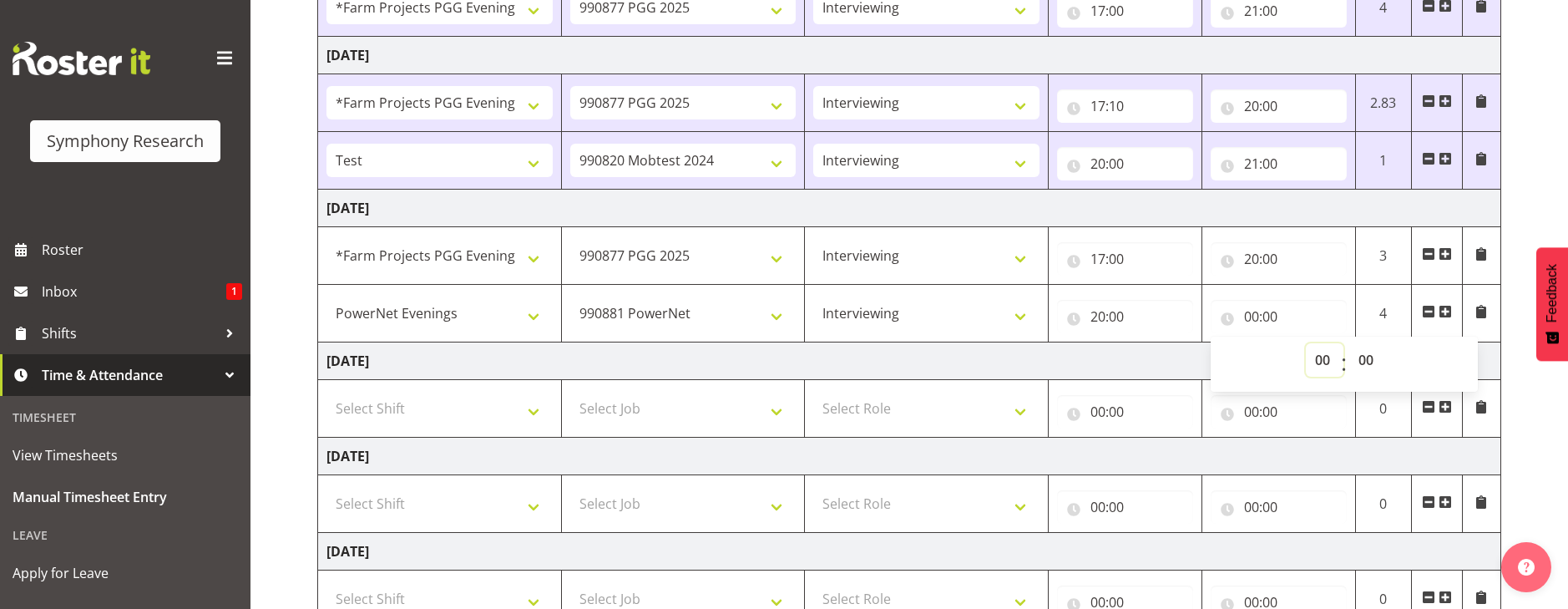 click on "00   01   02   03   04   05   06   07   08   09   10   11   12   13   14   15   16   17   18   19   20   21   22   23" at bounding box center (1324, 360) 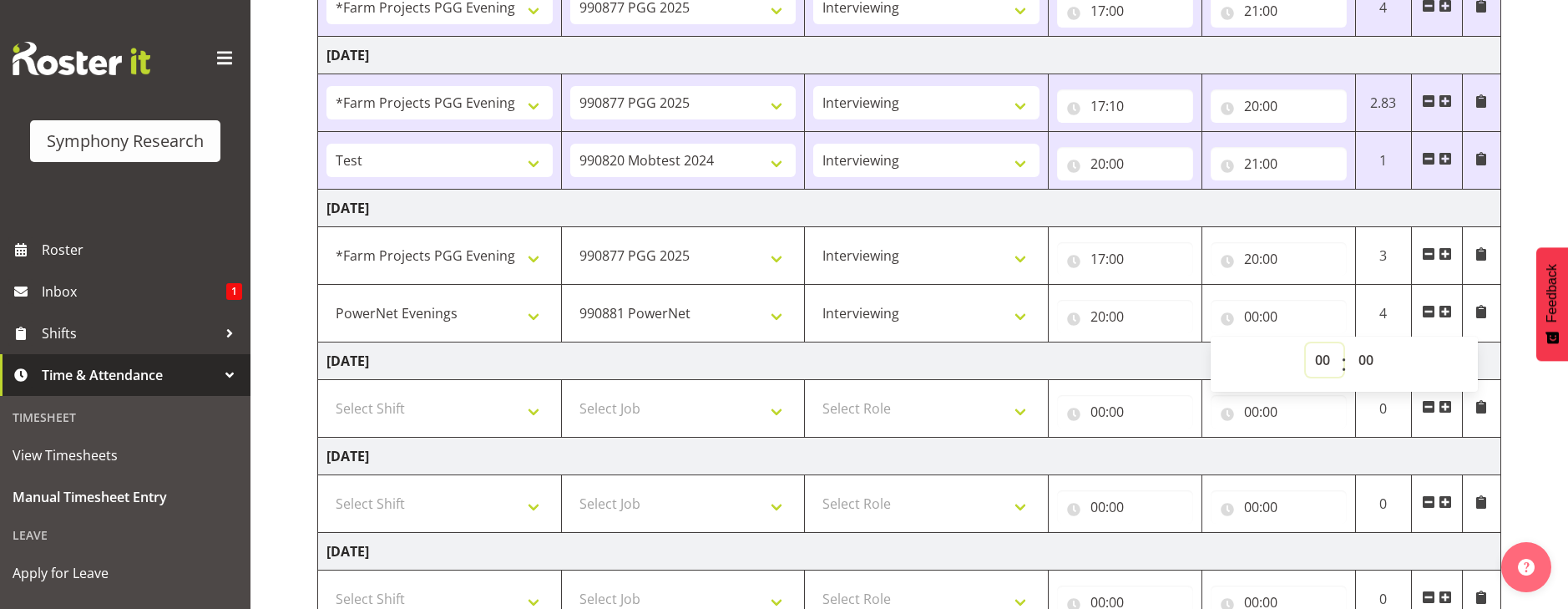 select on "21" 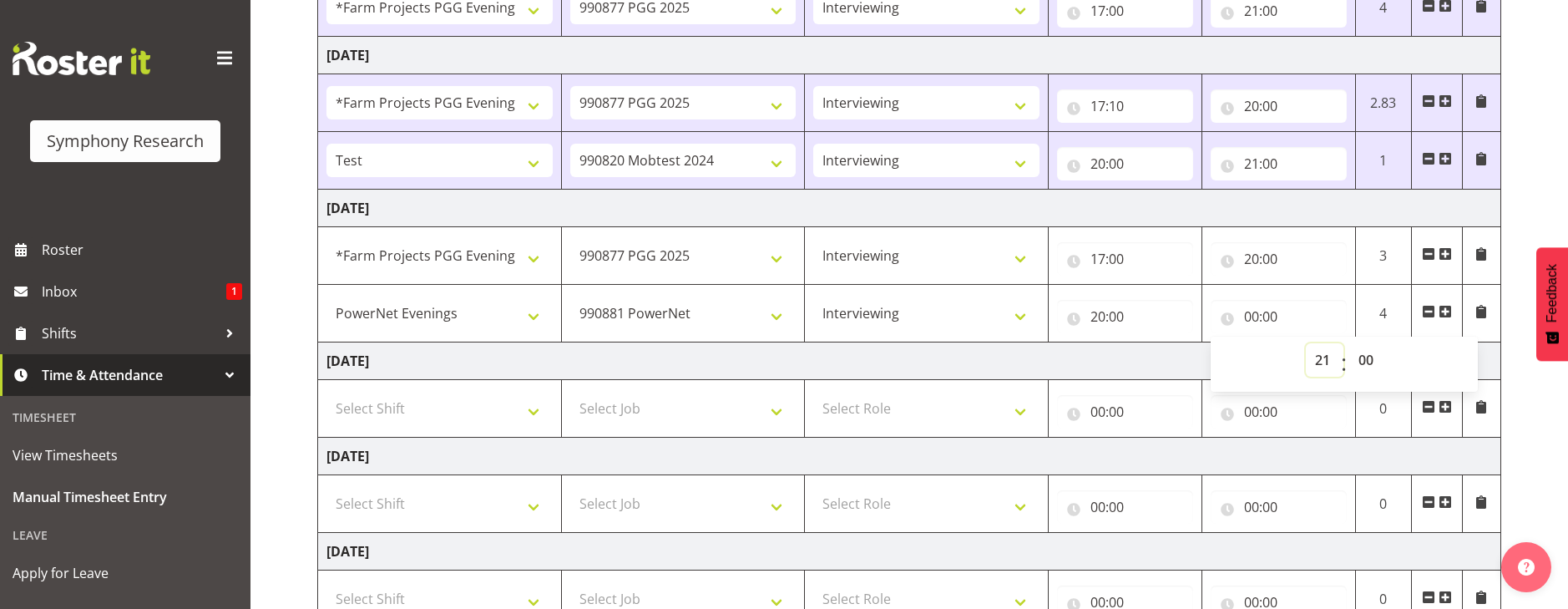 click on "00   01   02   03   04   05   06   07   08   09   10   11   12   13   14   15   16   17   18   19   20   21   22   23" at bounding box center [1324, 360] 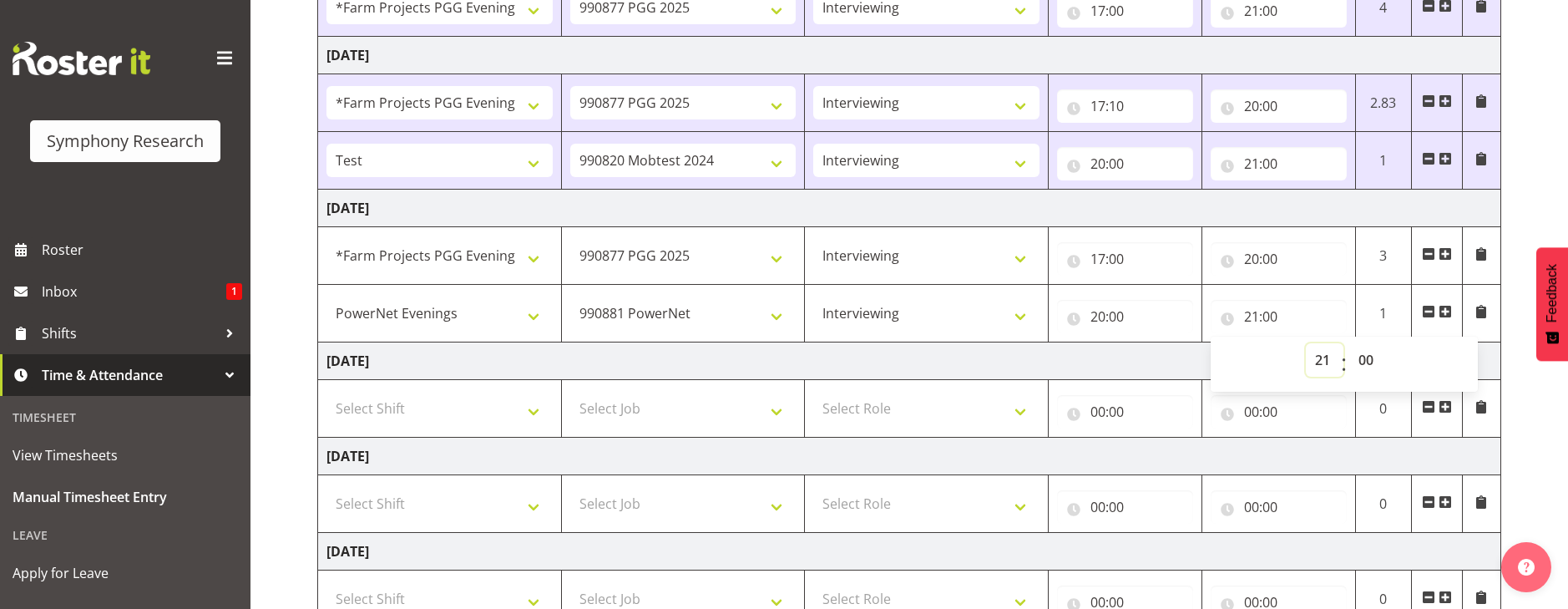 scroll, scrollTop: 543, scrollLeft: 0, axis: vertical 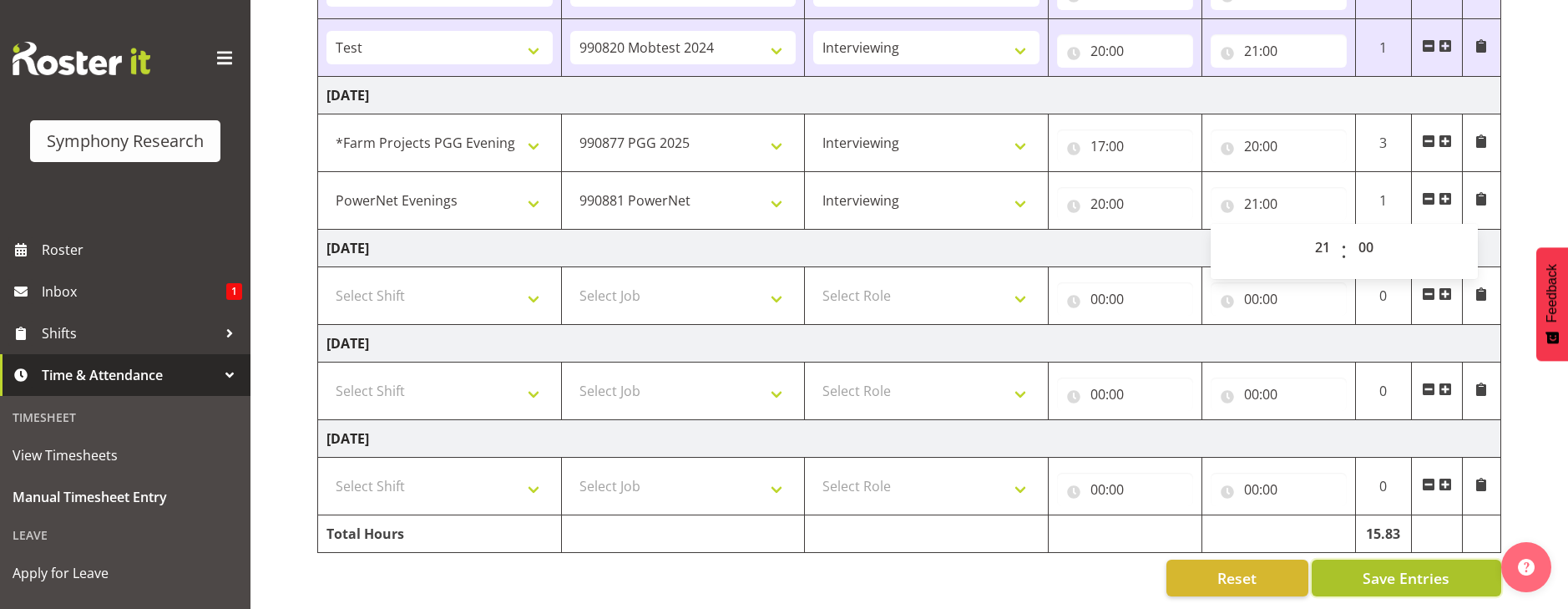 click on "Save
Entries" at bounding box center [1406, 578] 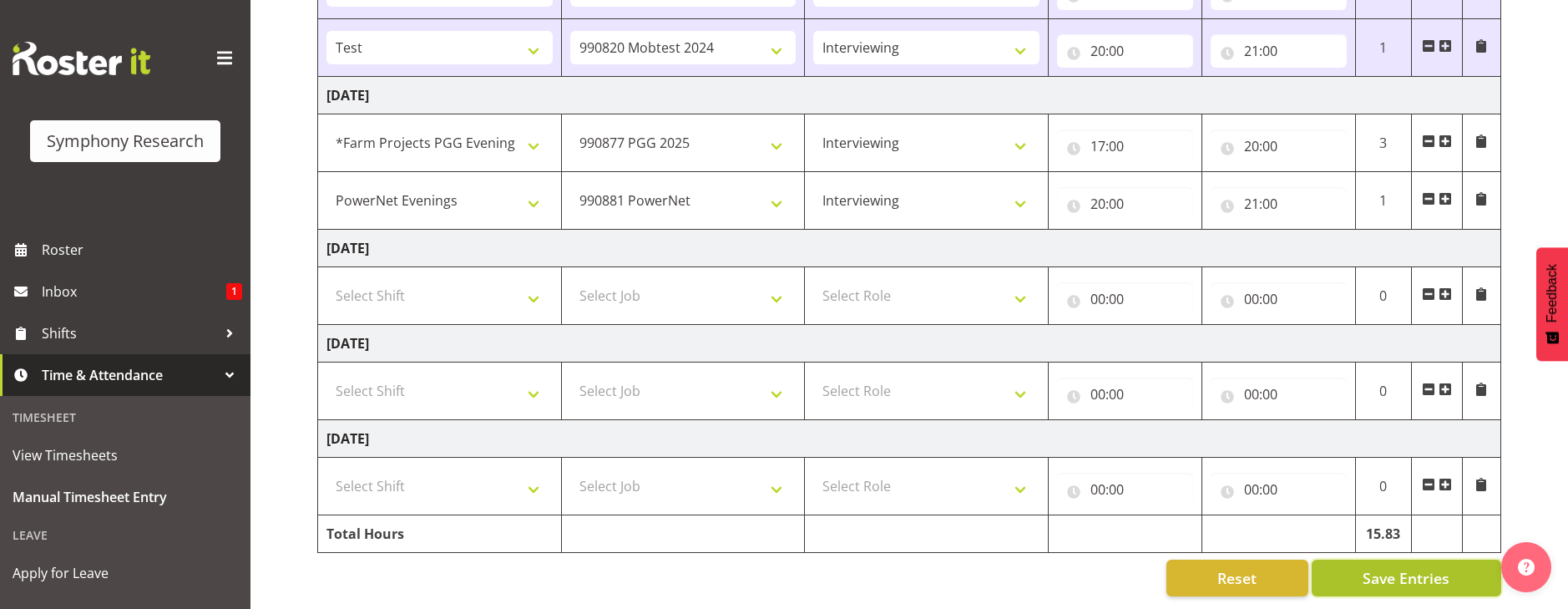click on "Save
Entries" at bounding box center (1406, 578) 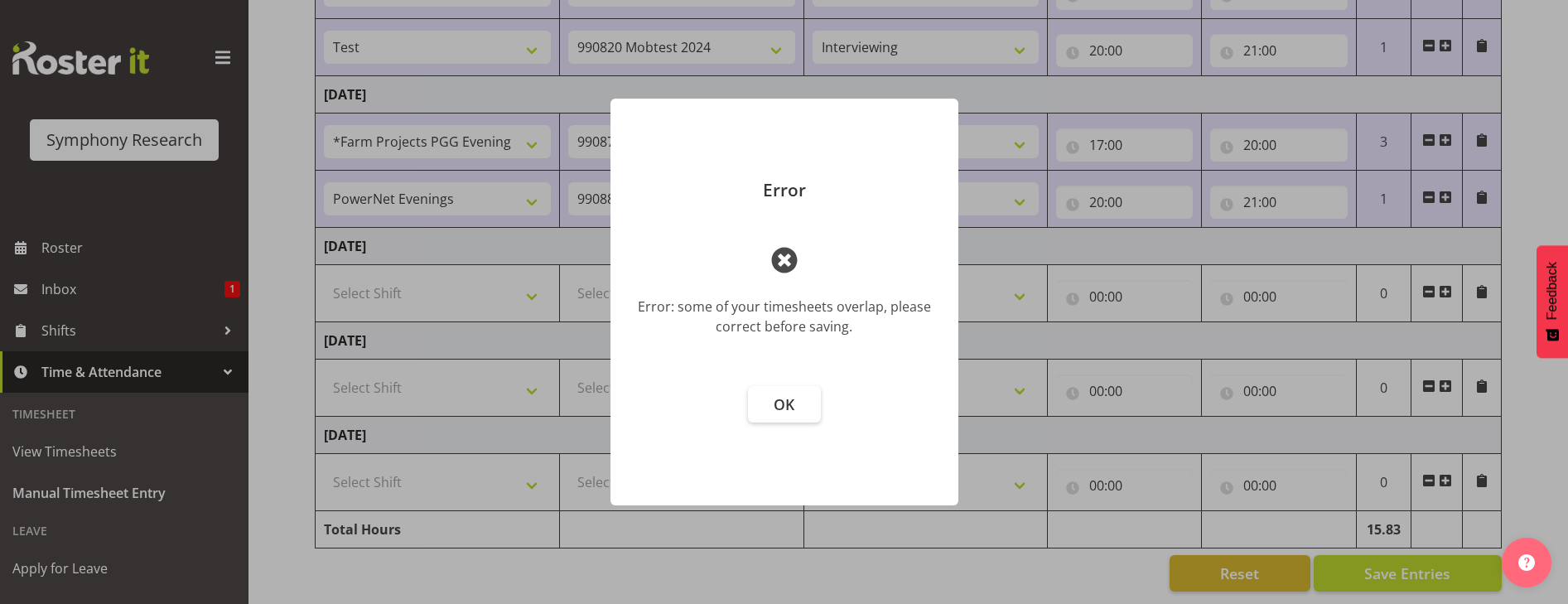 click at bounding box center (784, 302) 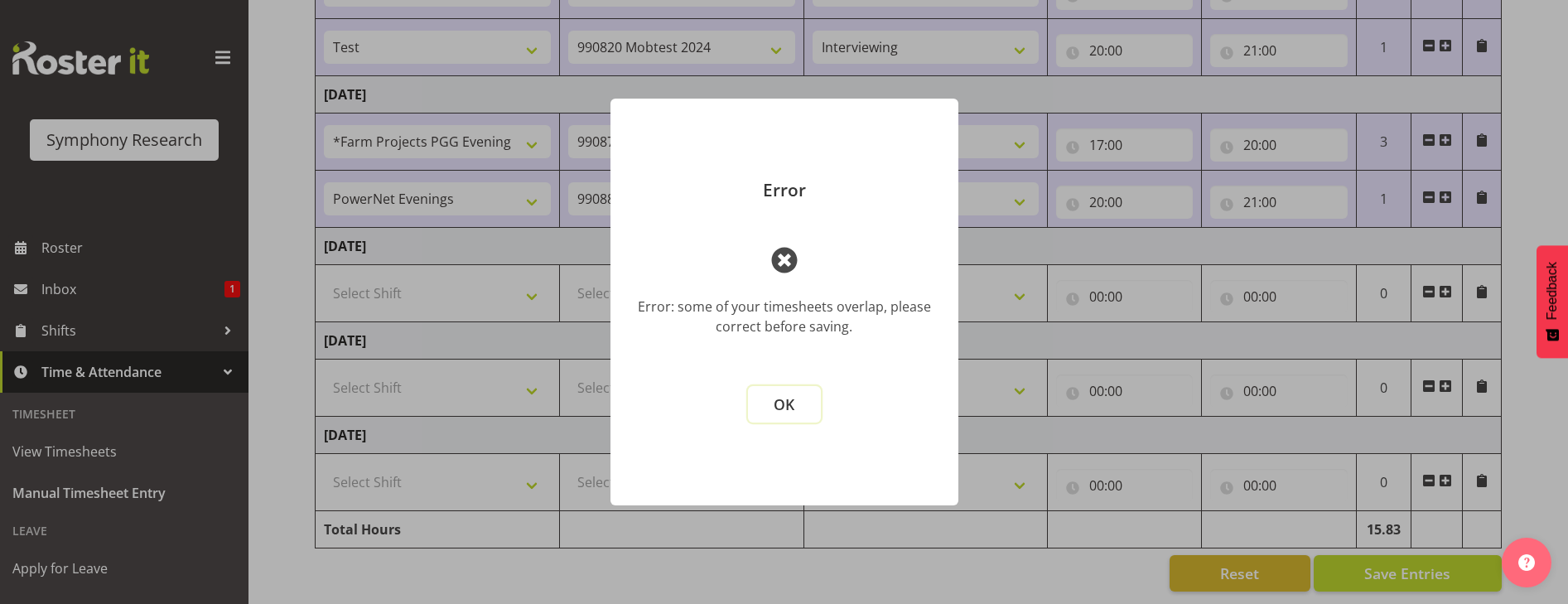 click on "OK" at bounding box center (784, 404) 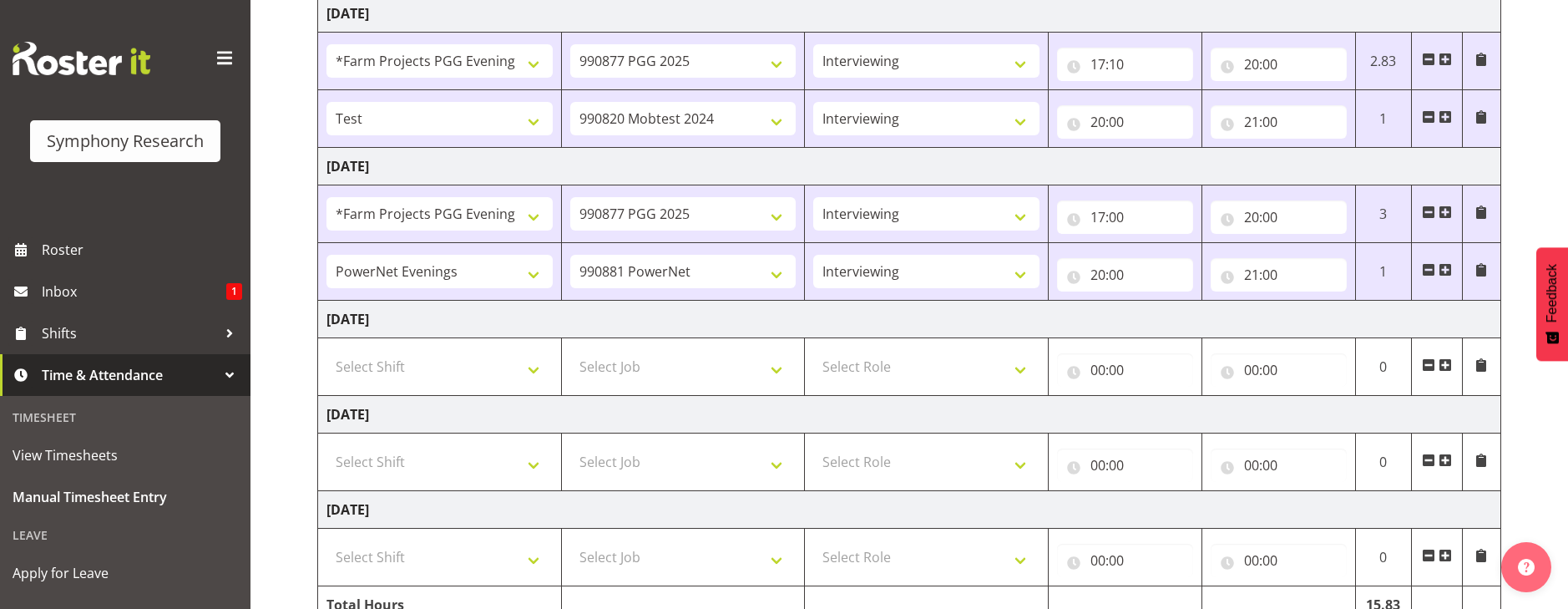 scroll, scrollTop: 543, scrollLeft: 0, axis: vertical 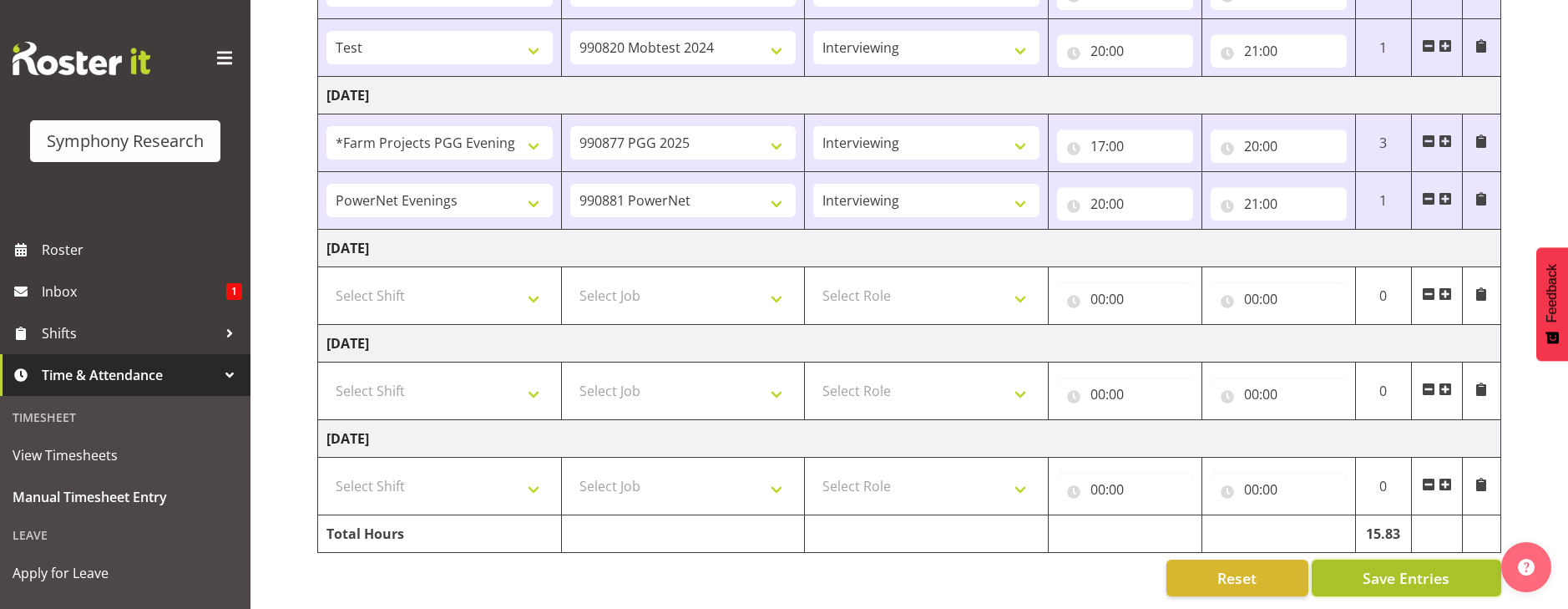 click on "Save
Entries" at bounding box center [1406, 578] 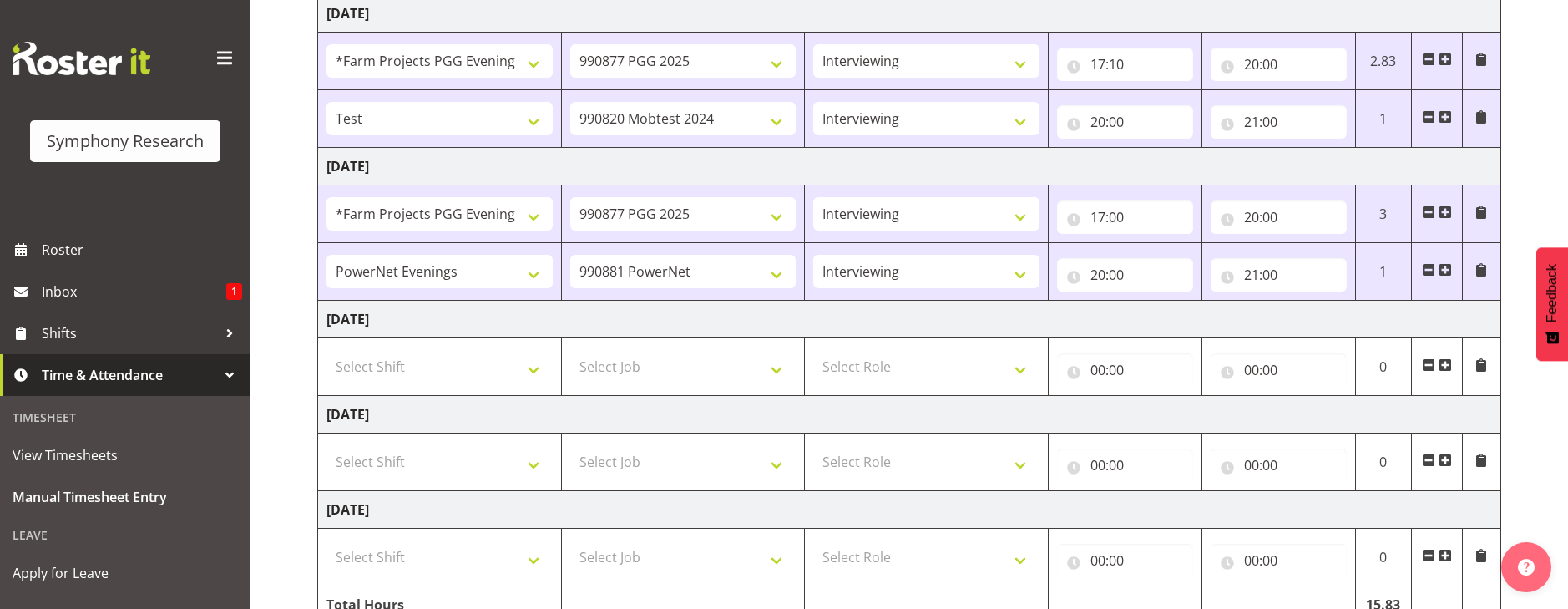 scroll, scrollTop: 543, scrollLeft: 0, axis: vertical 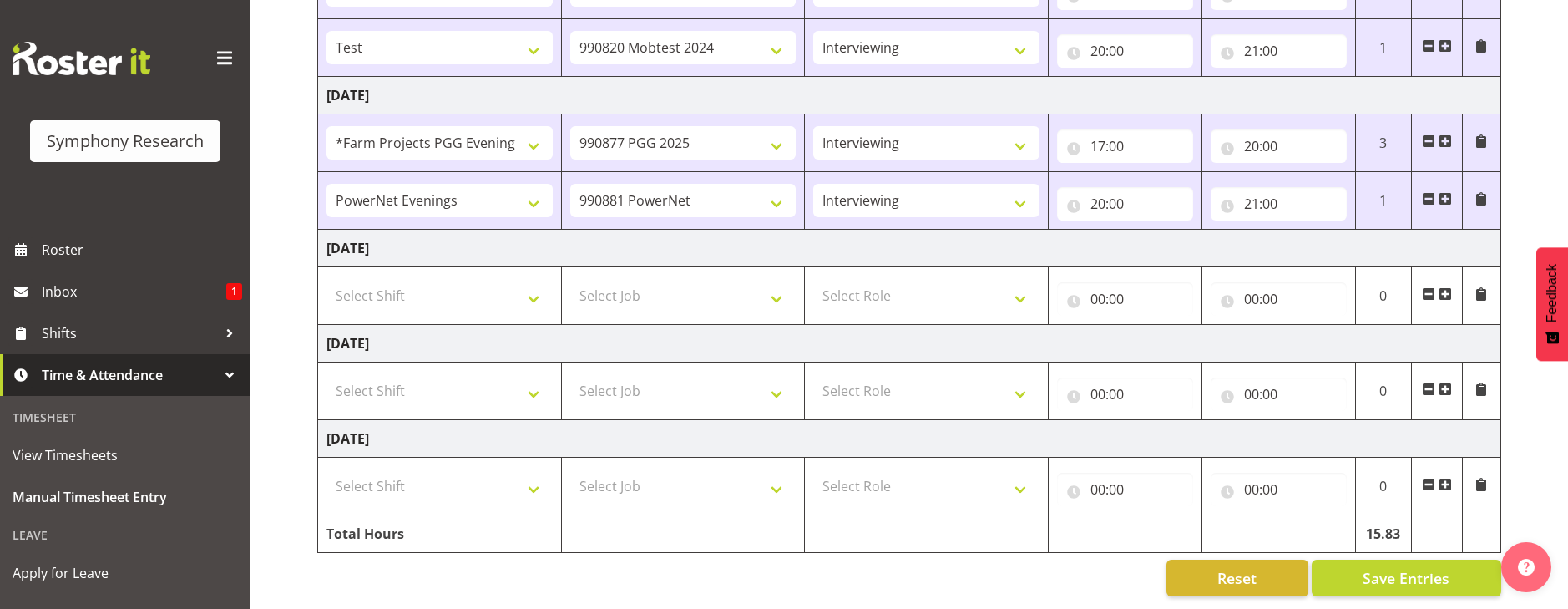 click on "[DATE]" at bounding box center [909, 248] 